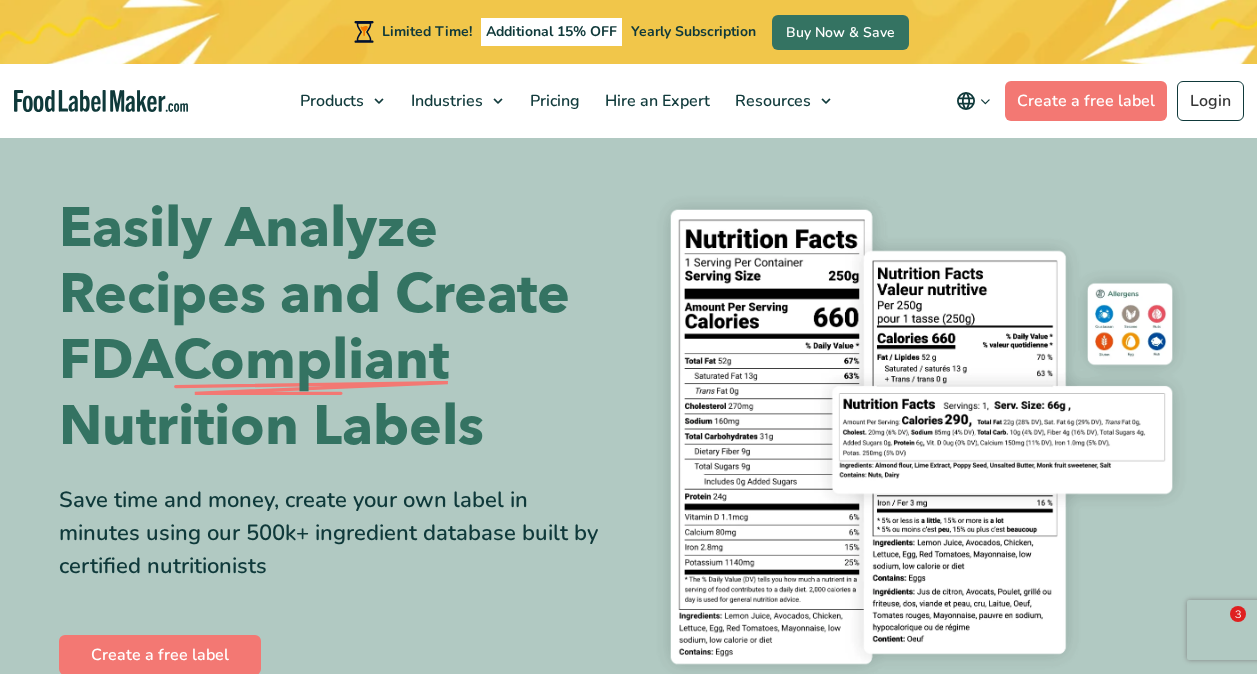 scroll, scrollTop: 0, scrollLeft: 0, axis: both 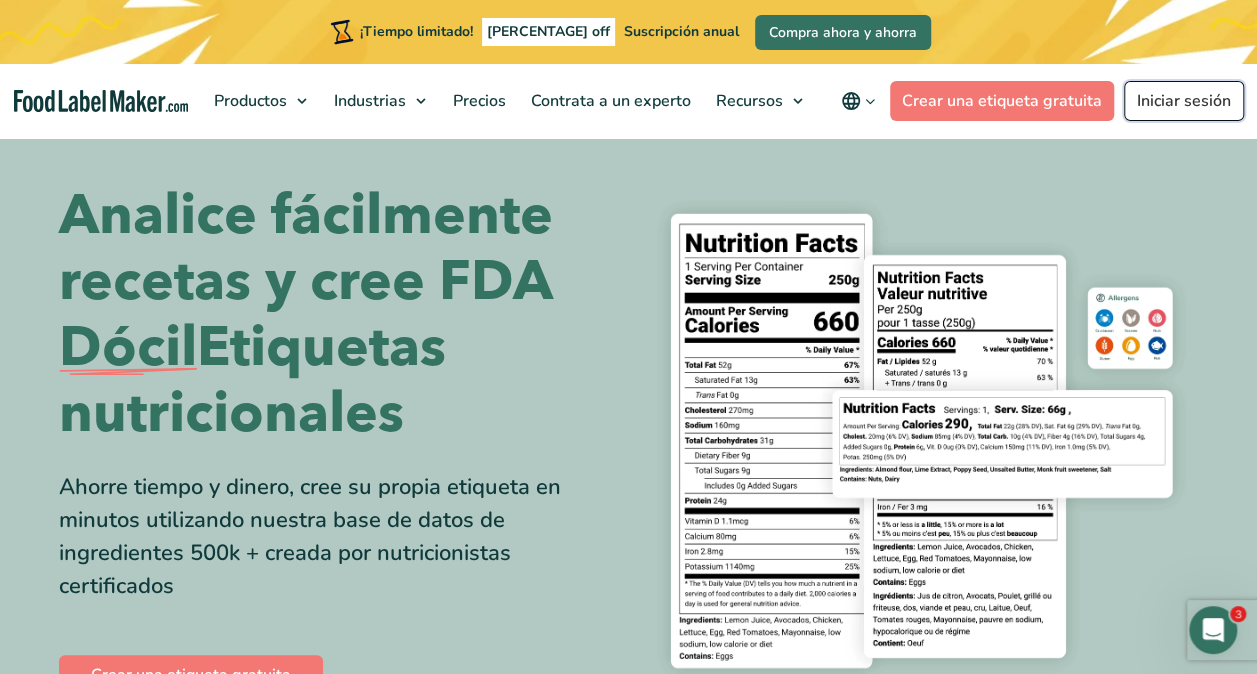 click on "Iniciar sesión" at bounding box center (1184, 101) 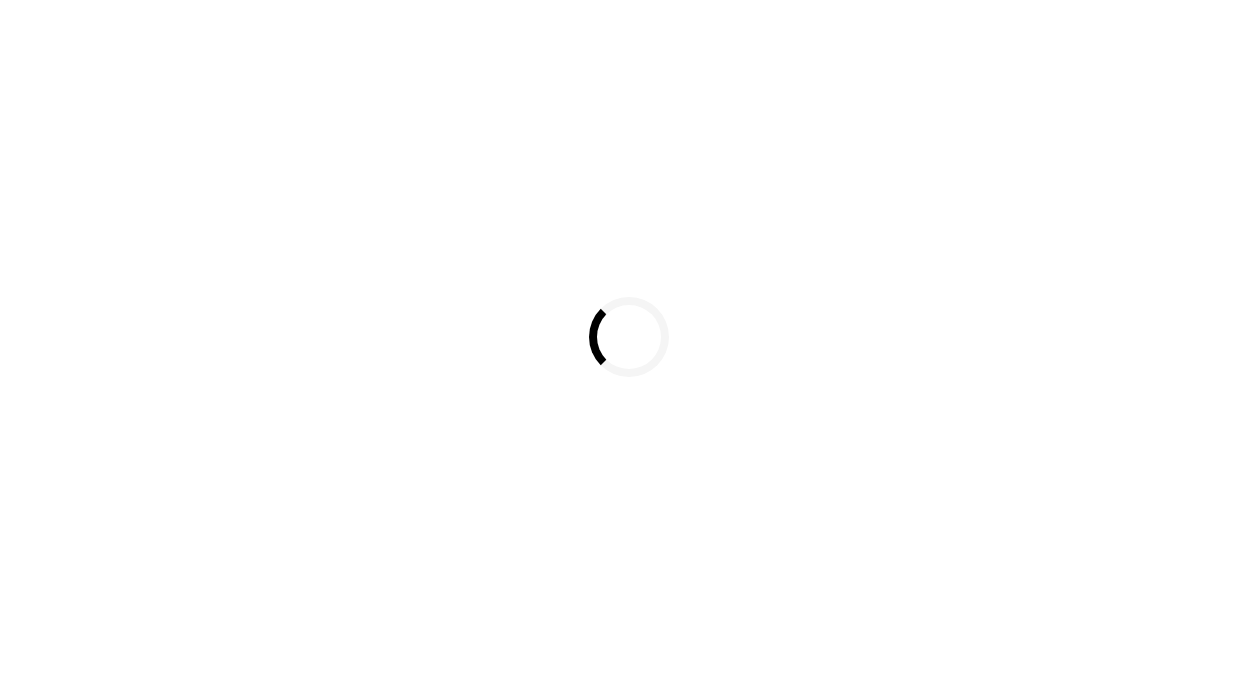 scroll, scrollTop: 0, scrollLeft: 0, axis: both 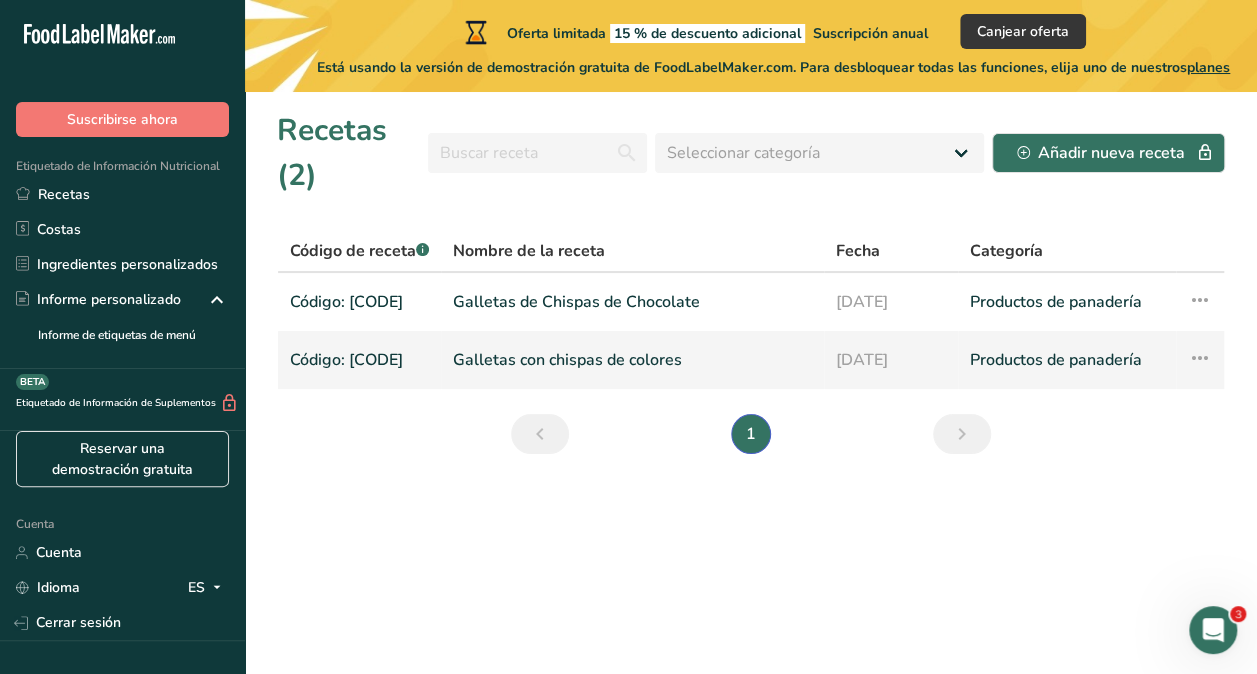 click on "Galletas con chispas de colores" at bounding box center (632, 360) 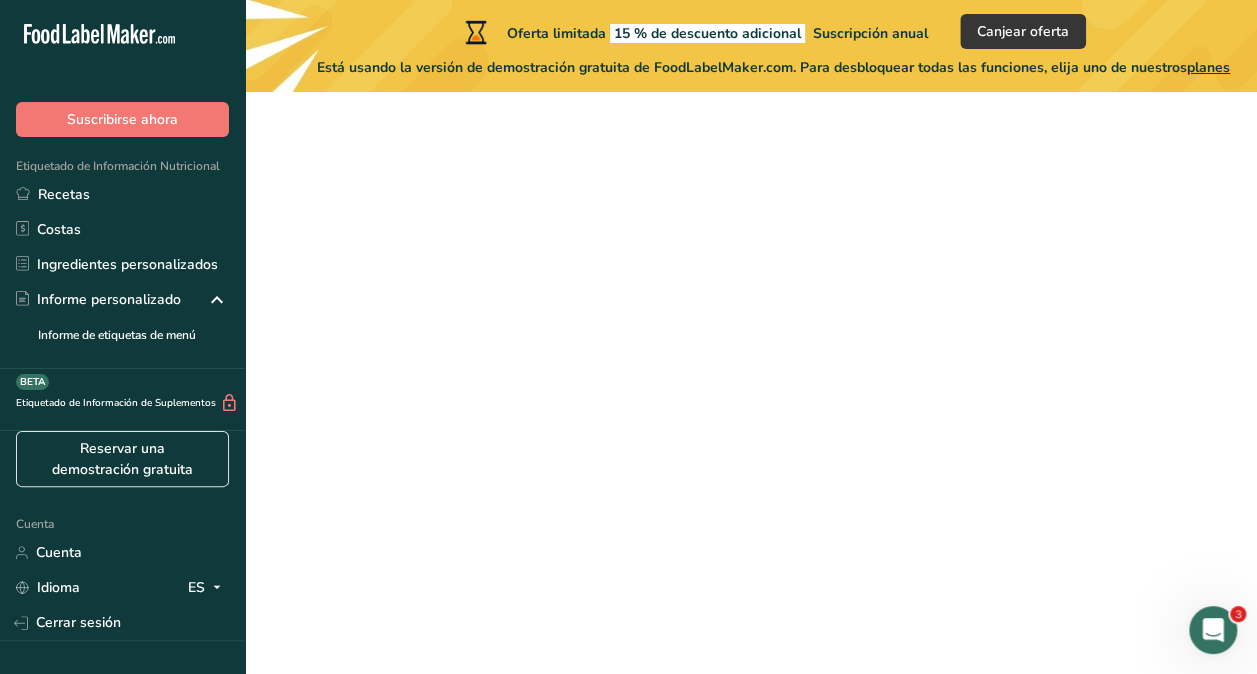 click on "Galletas con chispas de colores" at bounding box center (632, 360) 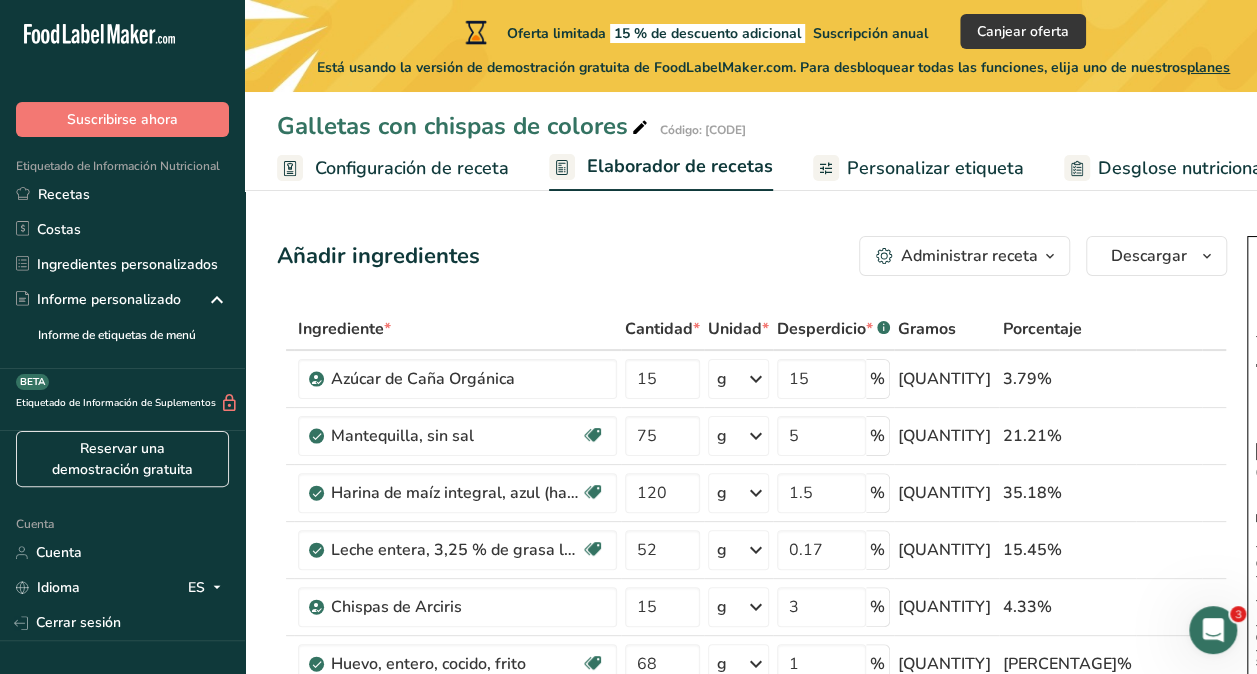 click on "Galletas con chispas de colores" at bounding box center [452, 126] 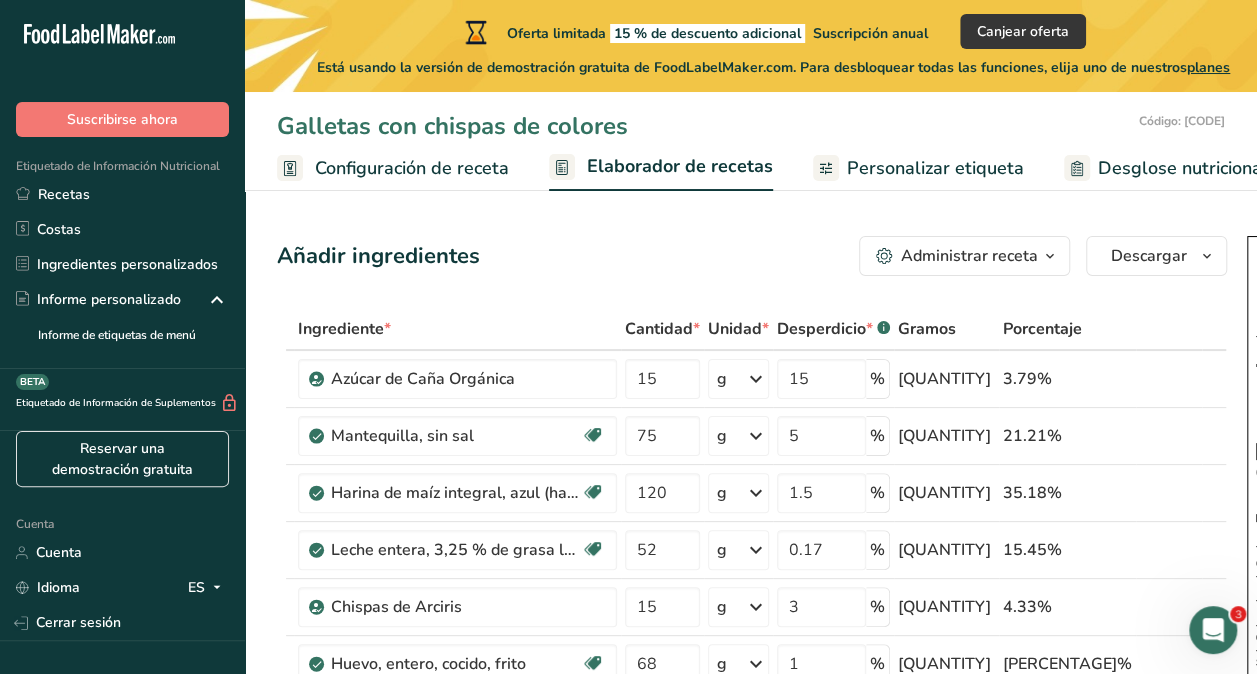 click on "Galletas con chispas de colores" at bounding box center (704, 126) 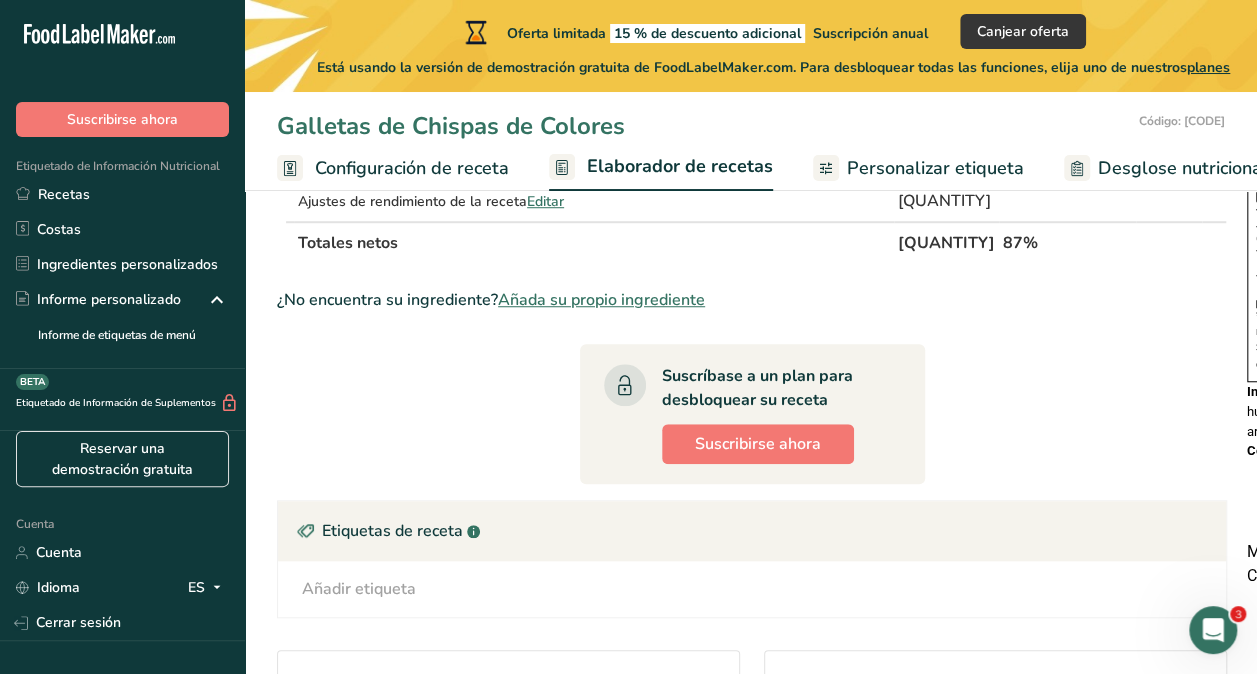scroll, scrollTop: 932, scrollLeft: 0, axis: vertical 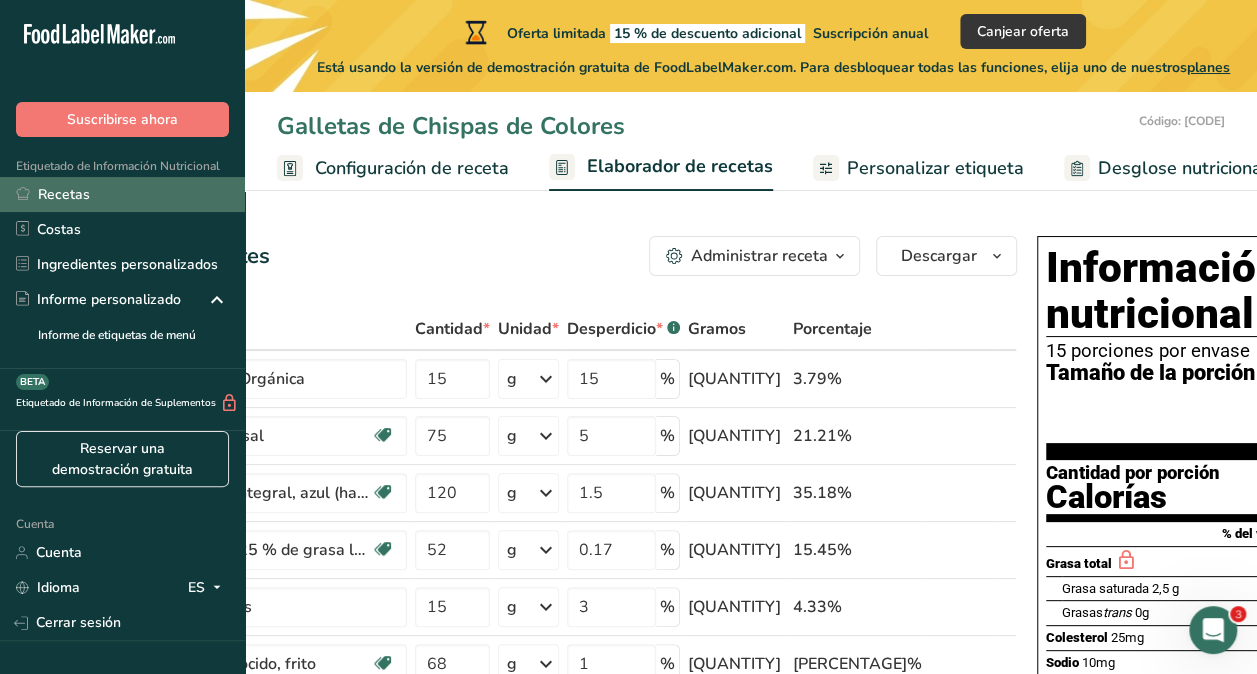 type on "Galletas de Chispas de Colores" 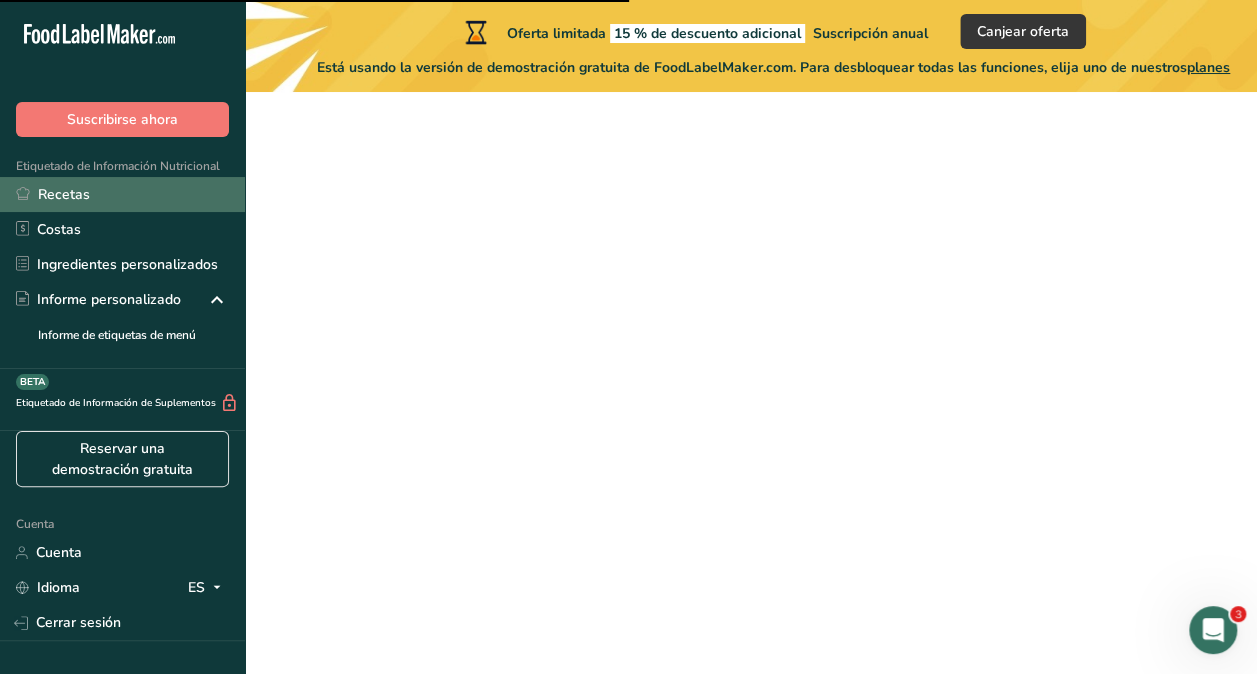 scroll, scrollTop: 0, scrollLeft: 0, axis: both 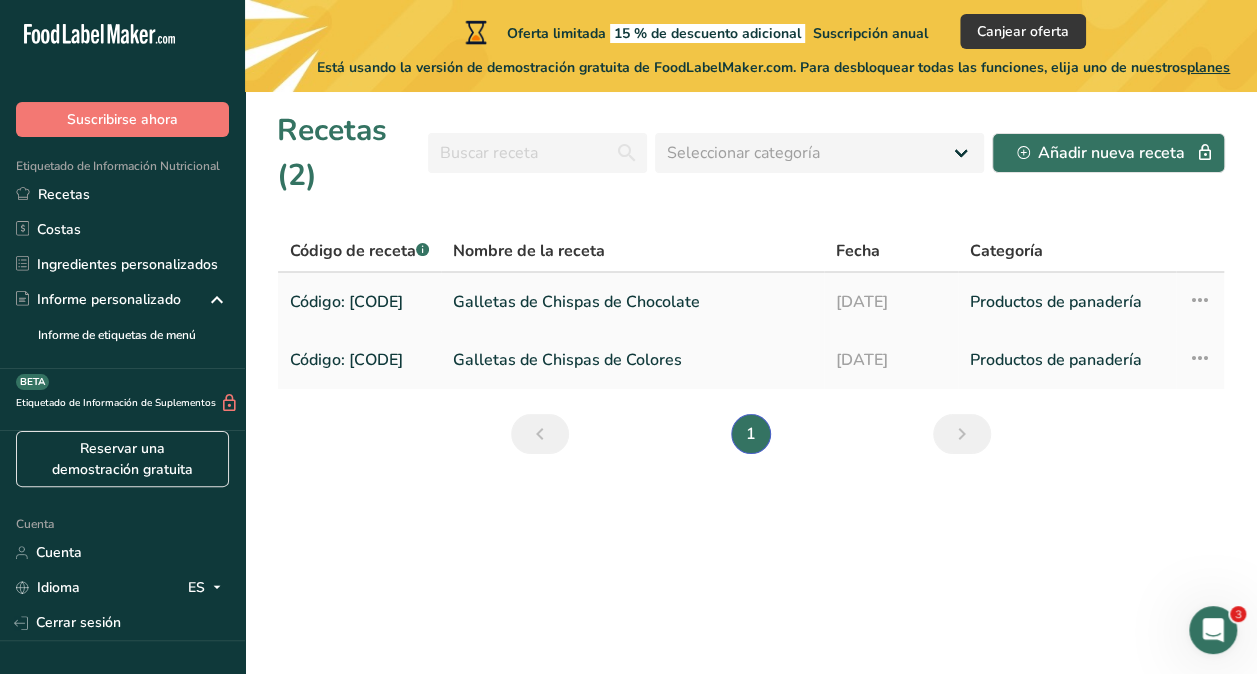 click on "[DATE]" at bounding box center [890, 302] 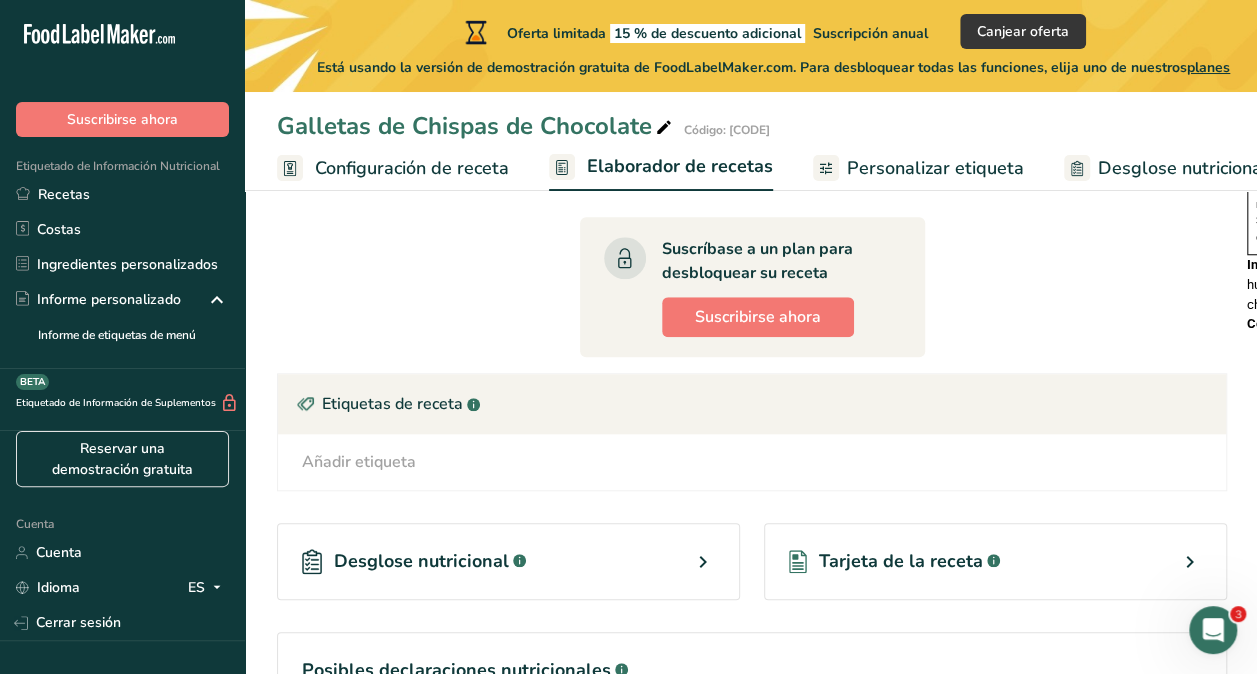 scroll, scrollTop: 932, scrollLeft: 0, axis: vertical 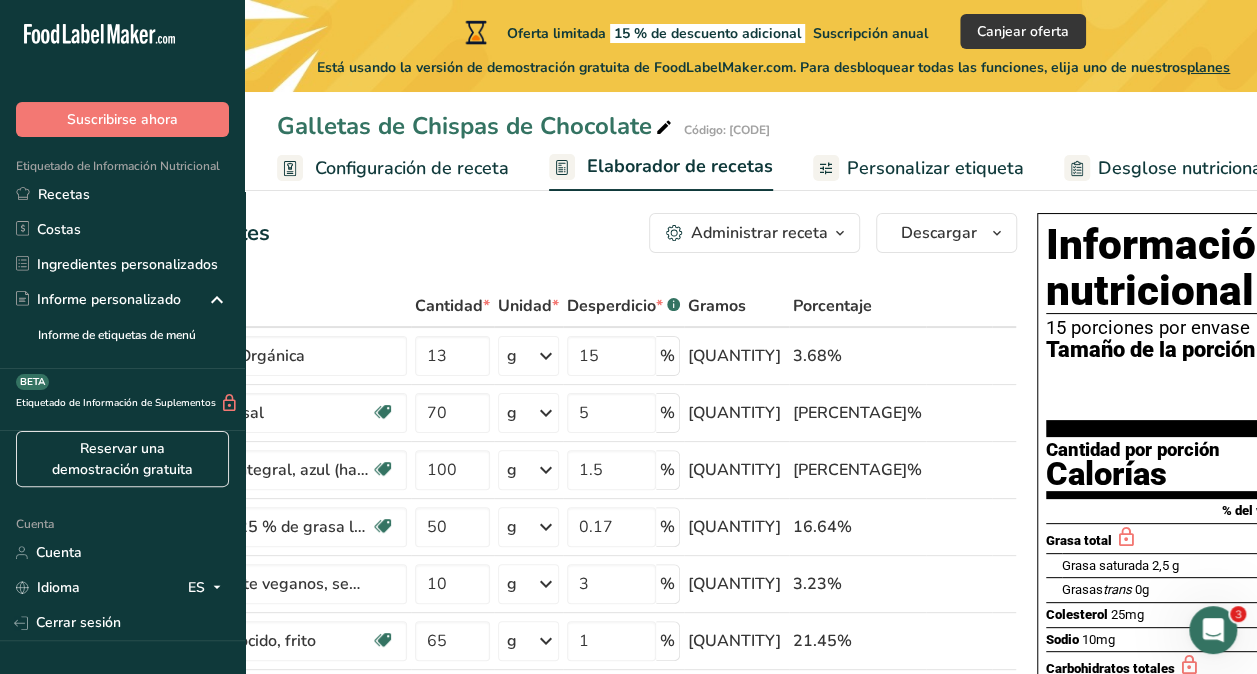 click on "Información nutricional     15 porciones por envase     Tamaño de la porción
1 Galleta (20g)
Cantidad por porción     Calorías         % del valor diario *       Grasa total             Grasa saturada     [QUANTITY] g
13%
Grasas  trans      0g       Colesterol     25mg
9%
Sodio     10mg
0%
Carbohidratos totales             Fibra dietética     <1g
2%
Azúcares totales     1g       Incluye   1 g   de azúcares añadidos
2%
Proteína     1g       Vitamina D     0.1mcg
0%
Calcio     10mg
0%
Hierro     0,2mg
2%
Potasio     40mg
0%" at bounding box center [1189, 591] 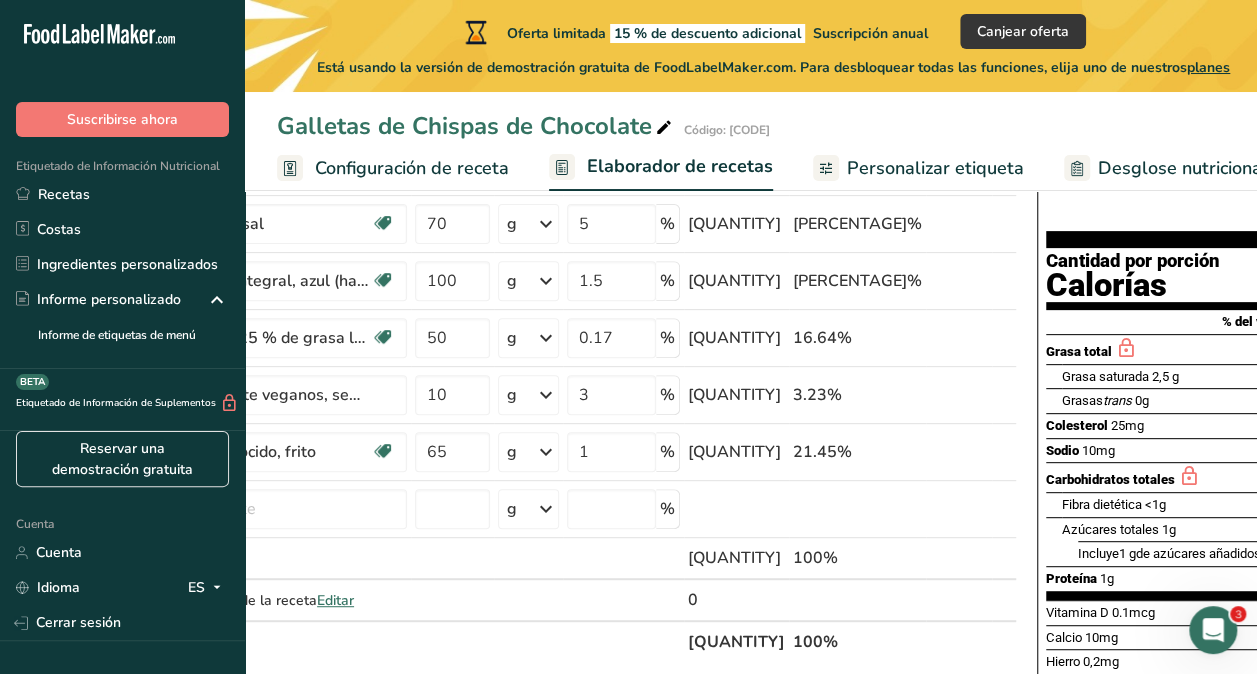 scroll, scrollTop: 0, scrollLeft: 0, axis: both 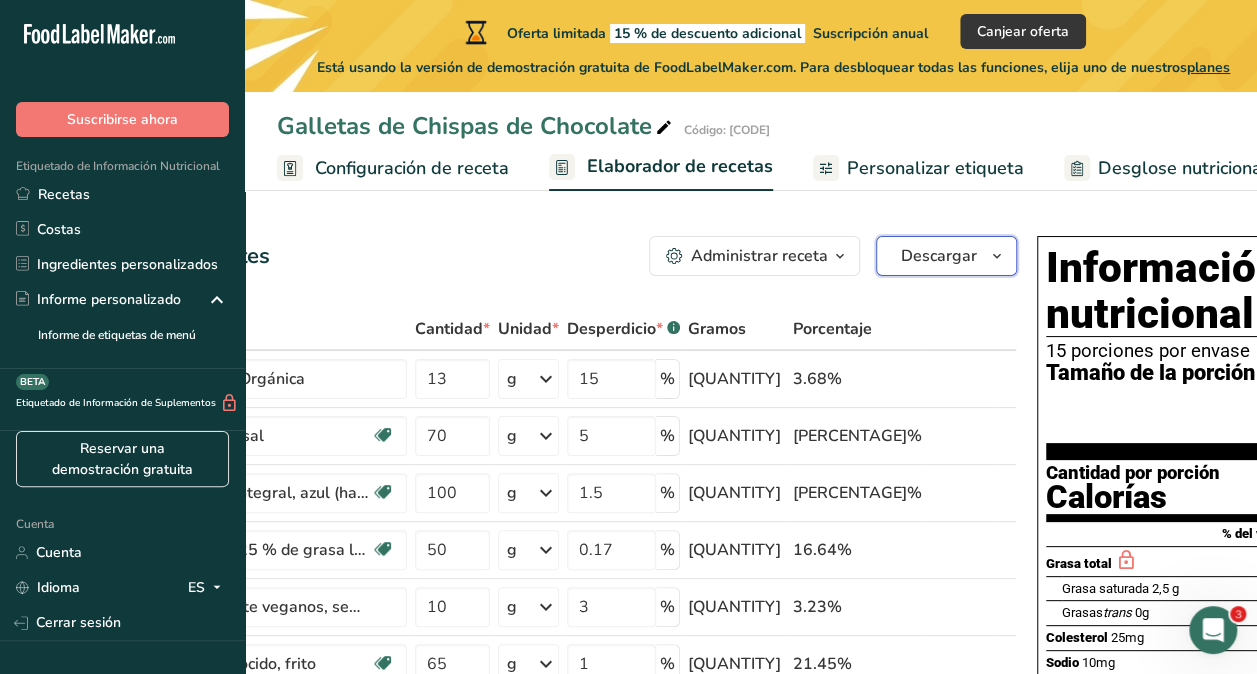 click on "Descargar" at bounding box center [946, 256] 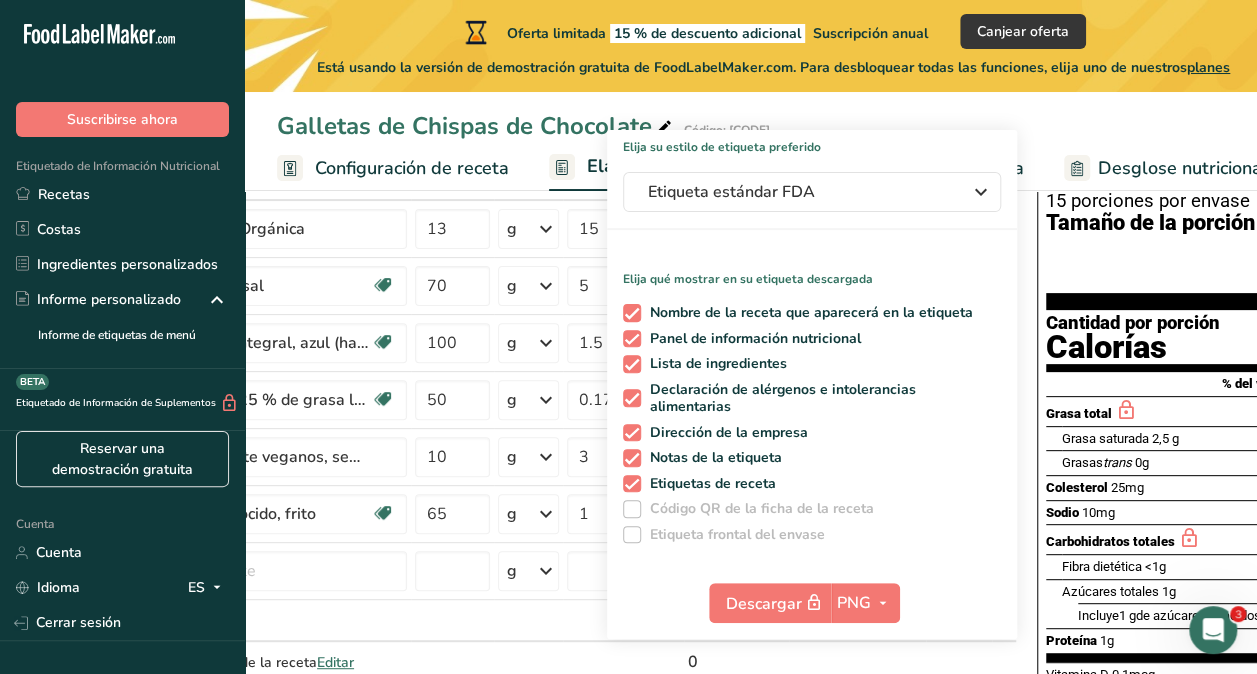 scroll, scrollTop: 0, scrollLeft: 0, axis: both 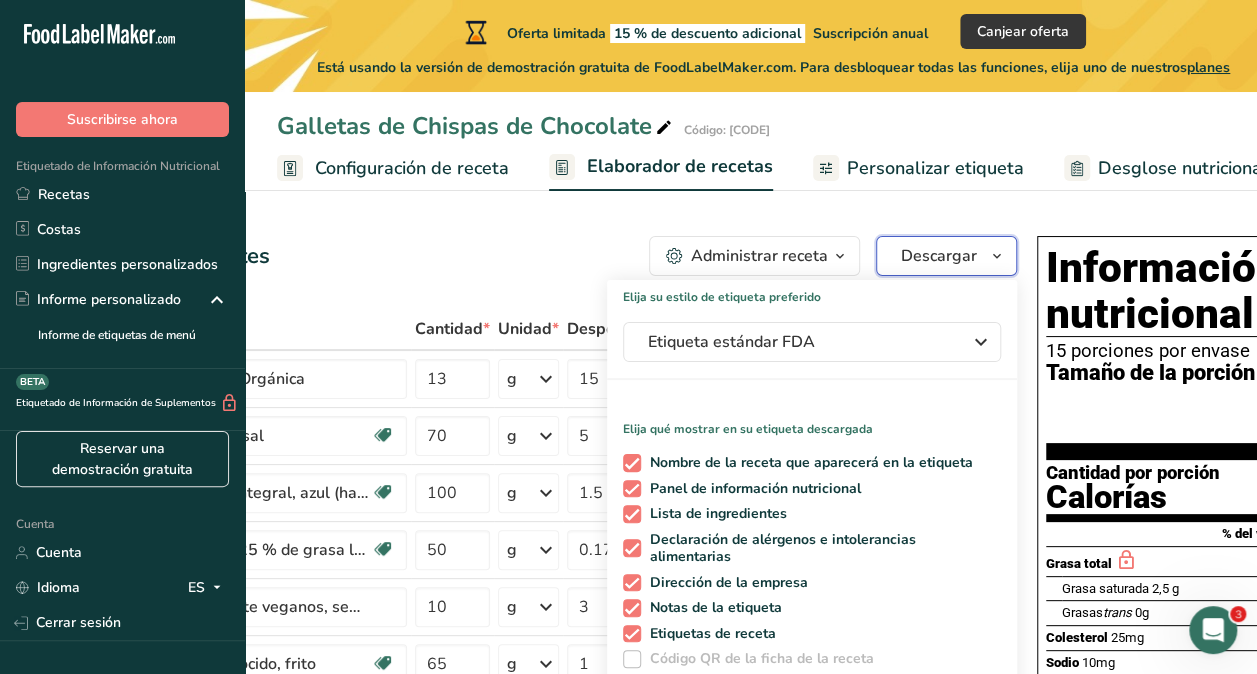 click at bounding box center [997, 256] 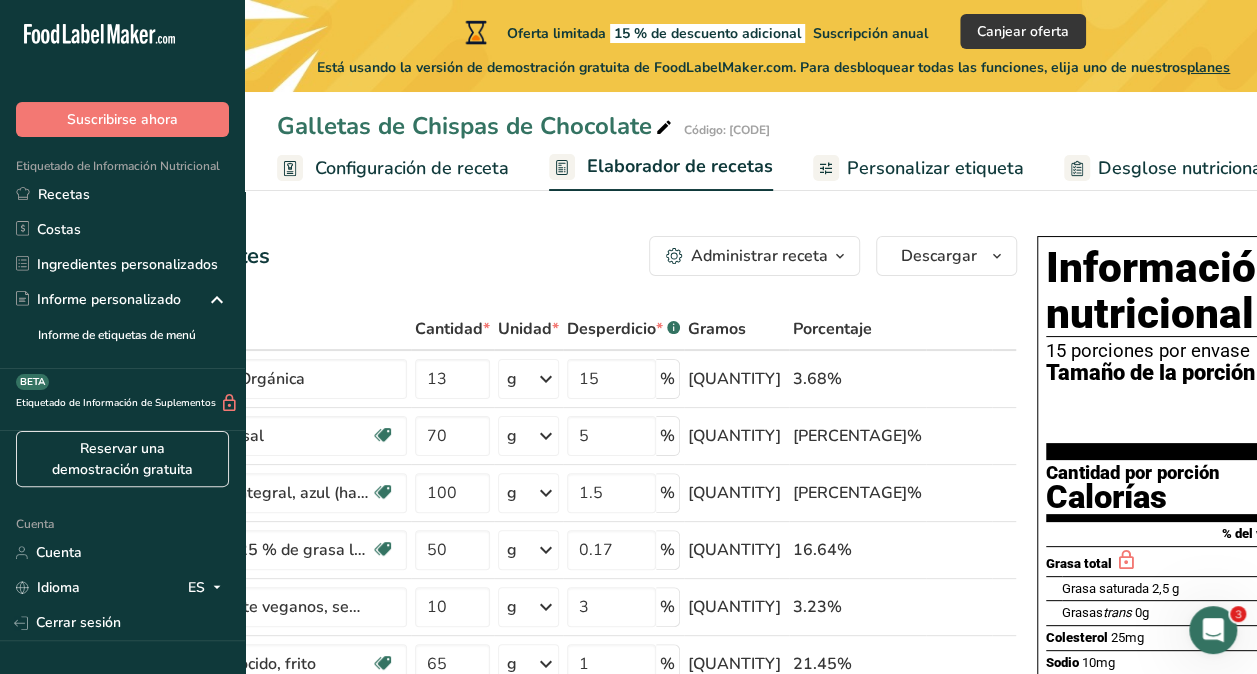click on "Personalizar etiqueta" at bounding box center [935, 168] 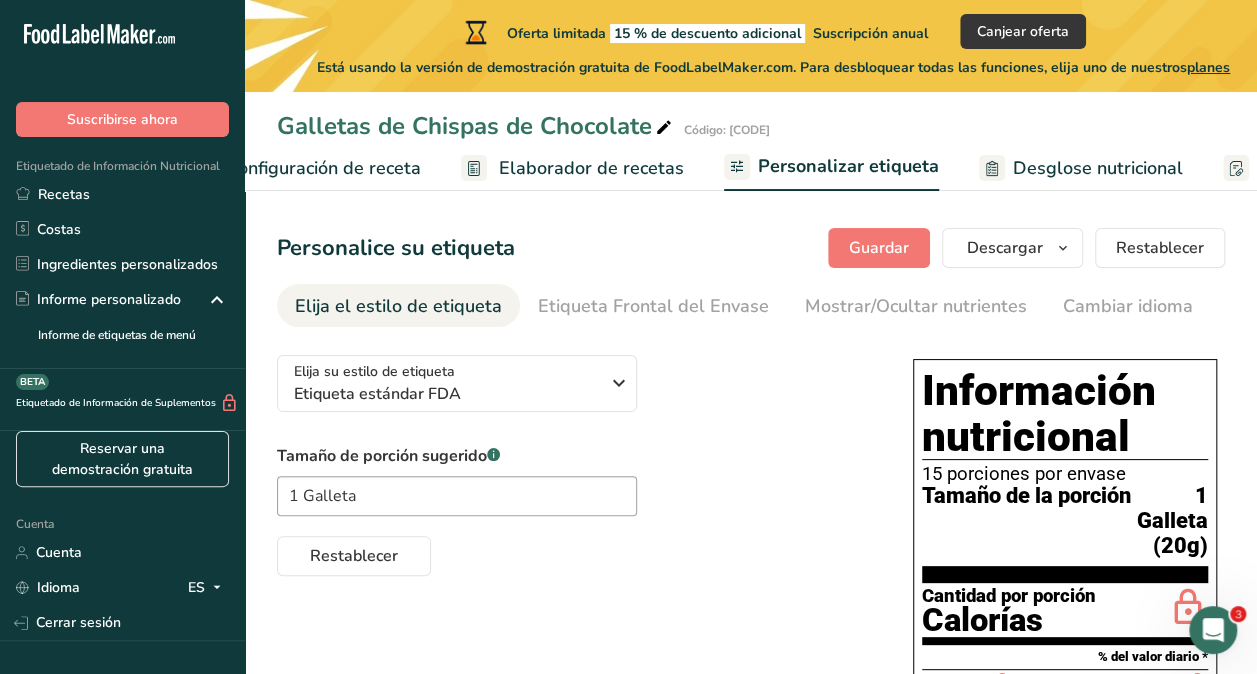 scroll, scrollTop: 0, scrollLeft: 487, axis: horizontal 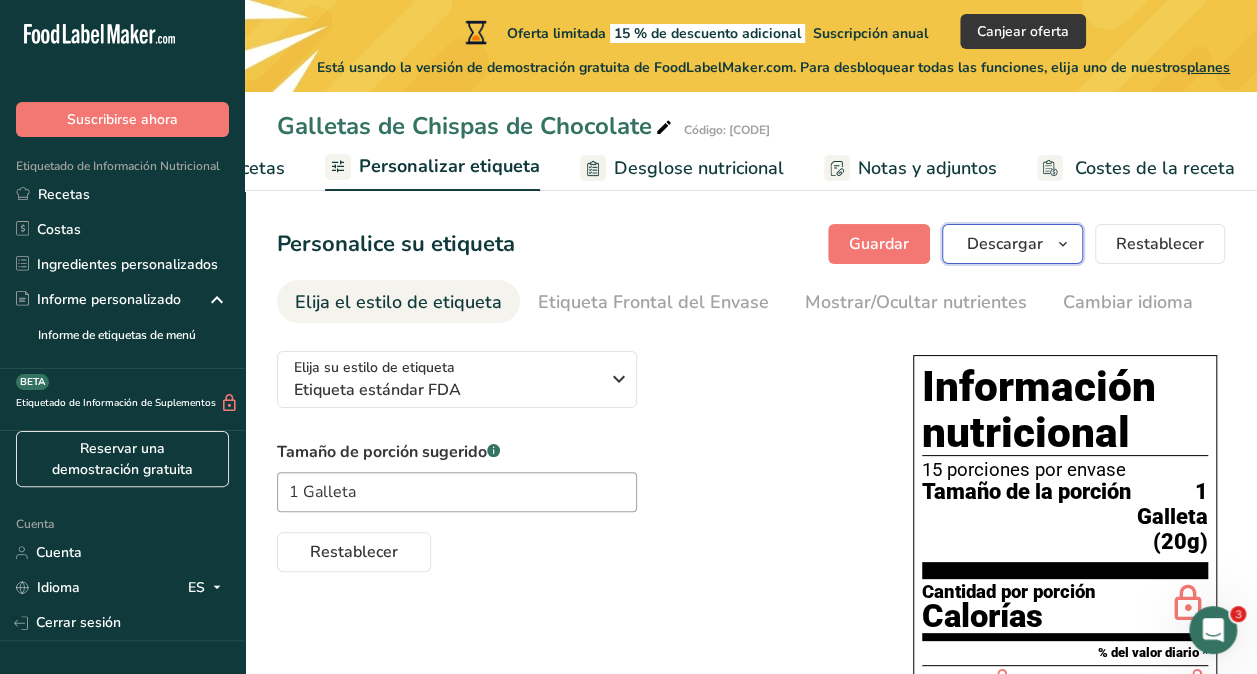click on "Descargar" at bounding box center [1012, 244] 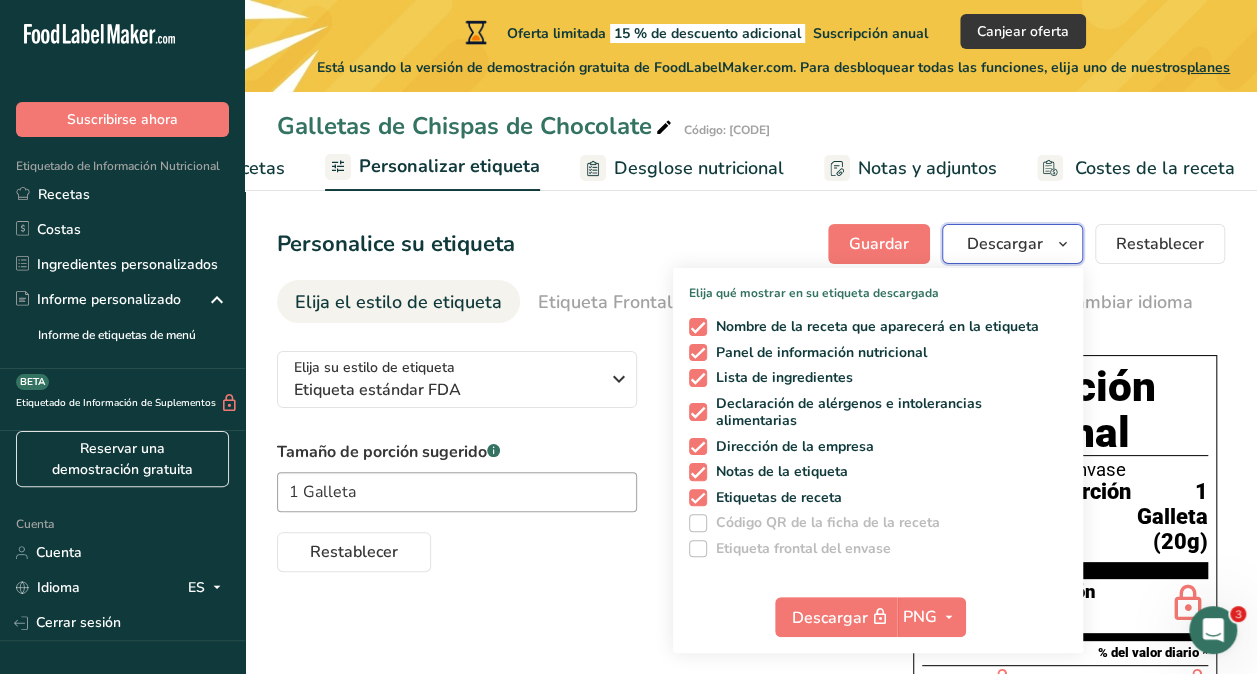 click on "Descargar" at bounding box center [1012, 244] 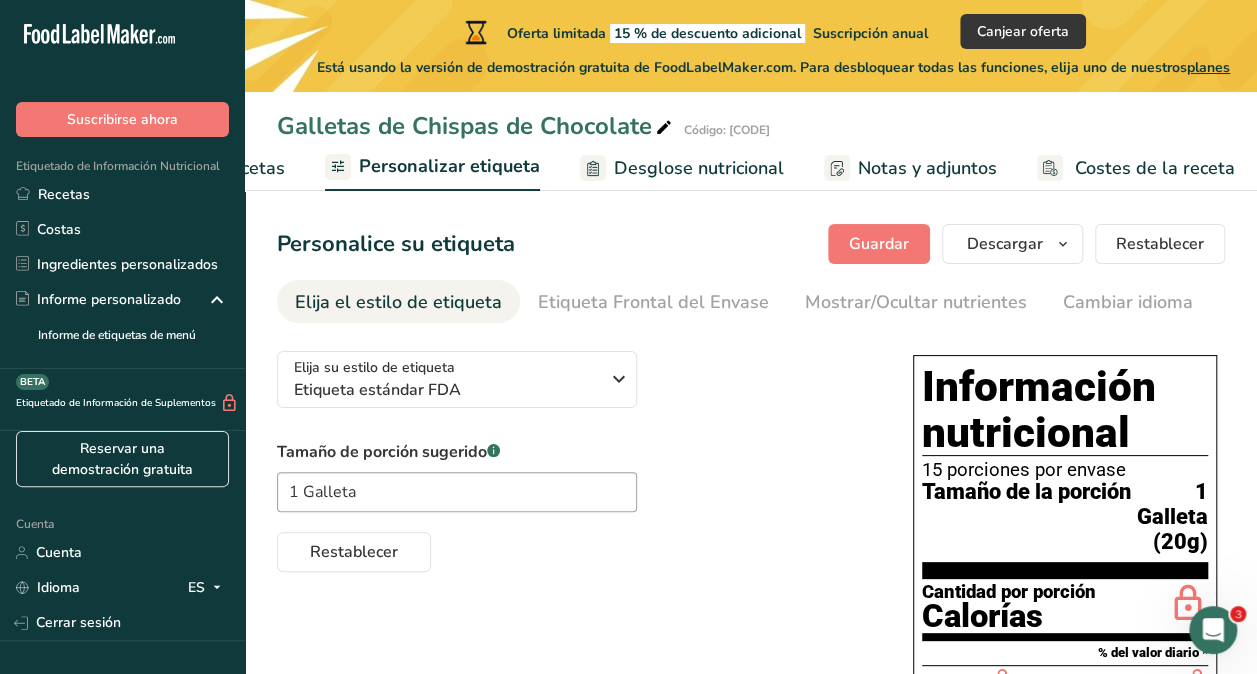 click on "Desglose nutricional" at bounding box center (699, 168) 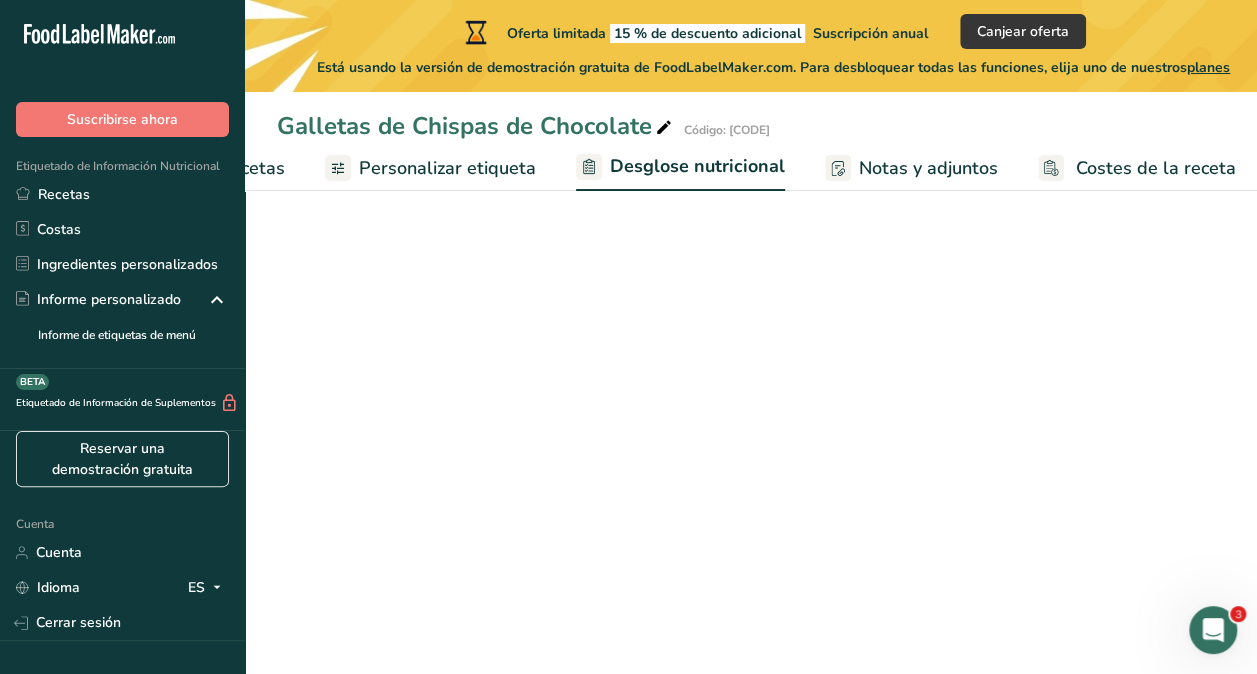scroll, scrollTop: 0, scrollLeft: 486, axis: horizontal 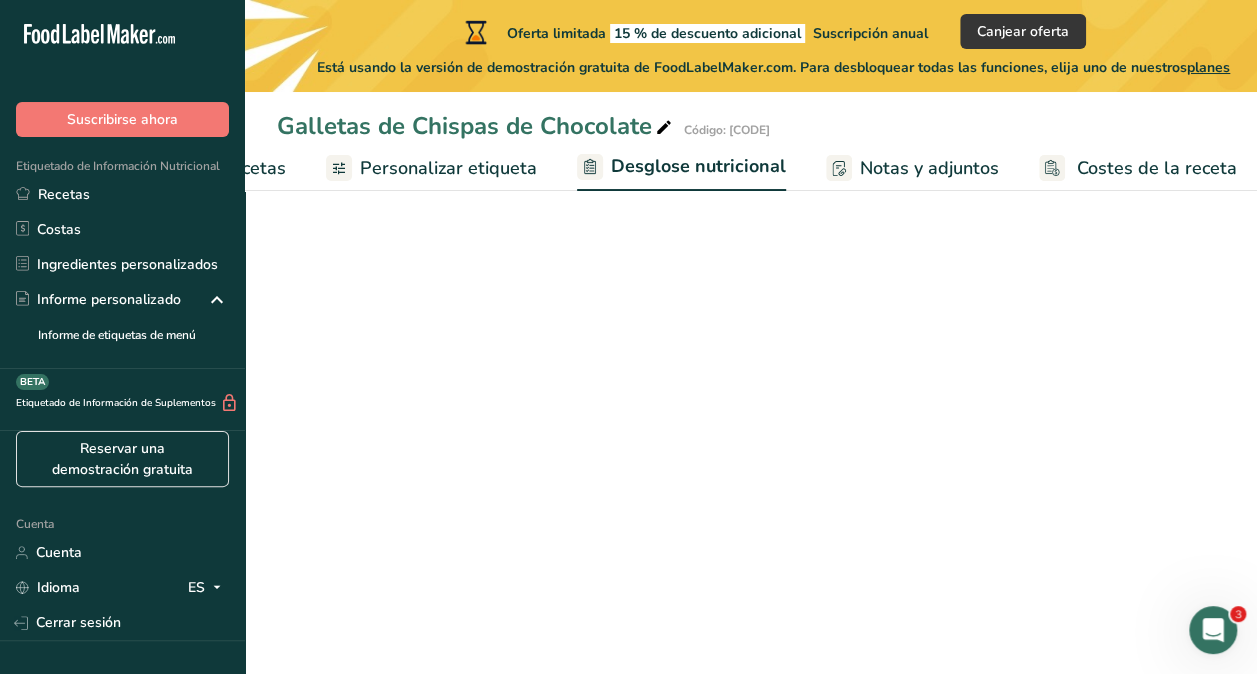 select on "Calories" 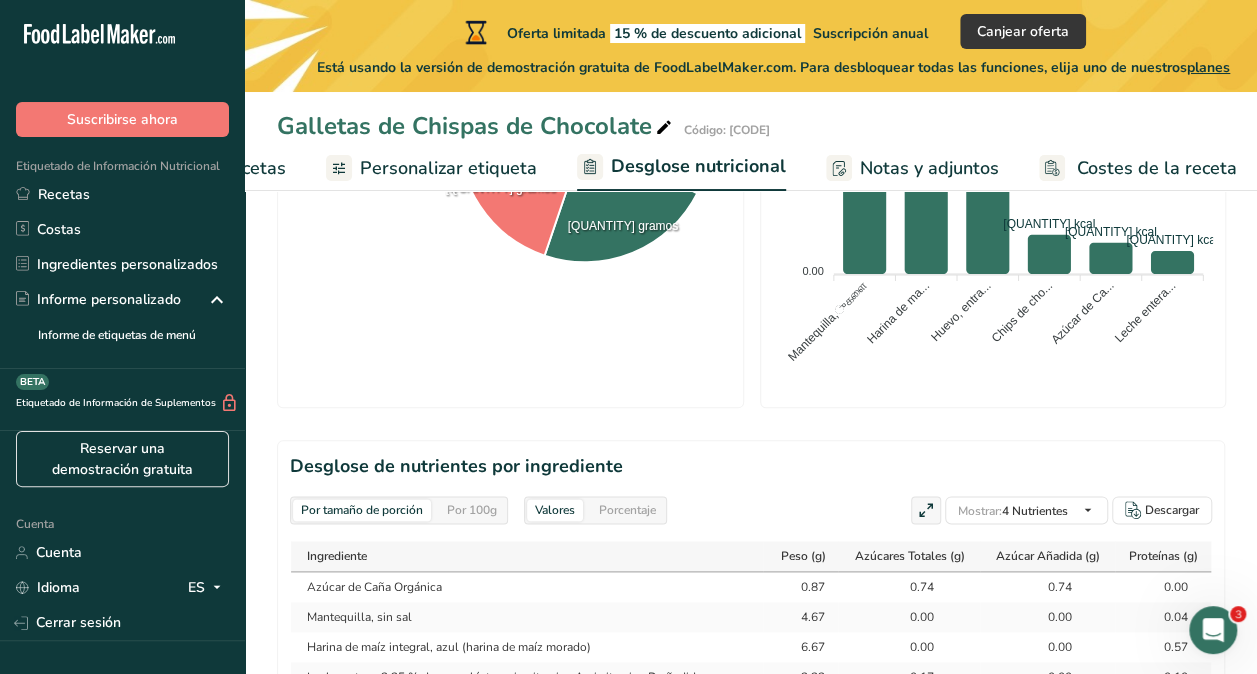 scroll, scrollTop: 1312, scrollLeft: 0, axis: vertical 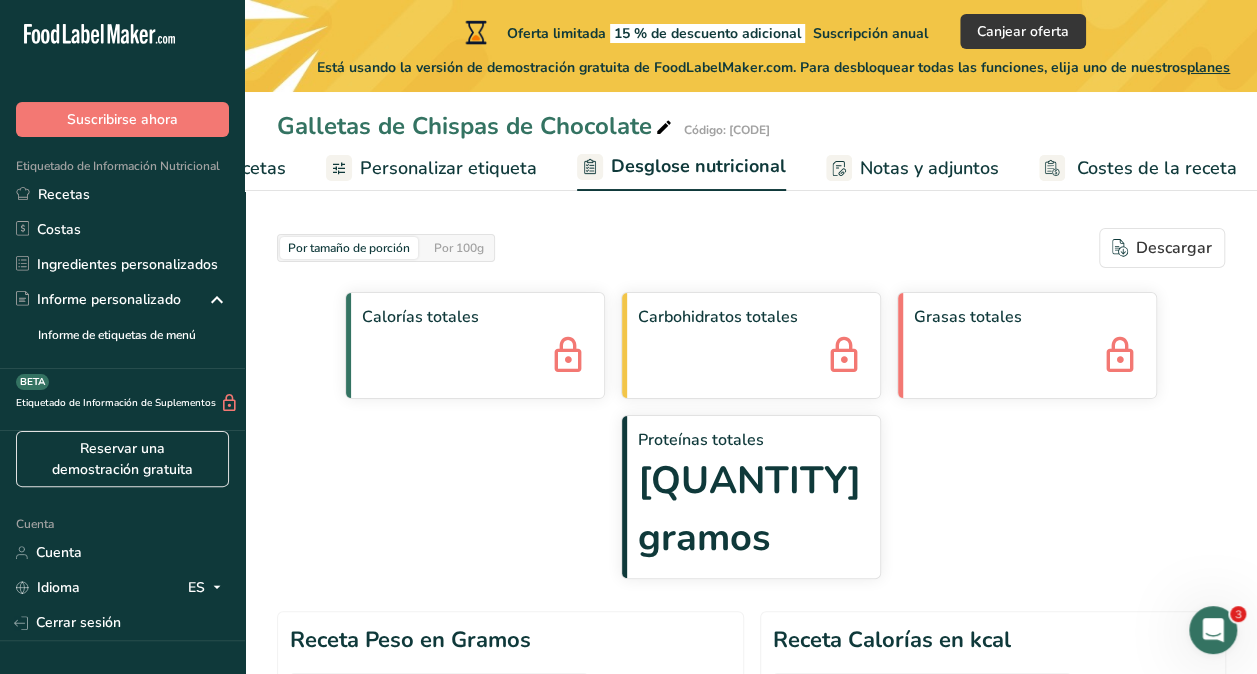 click on "Notas y adjuntos" at bounding box center [929, 168] 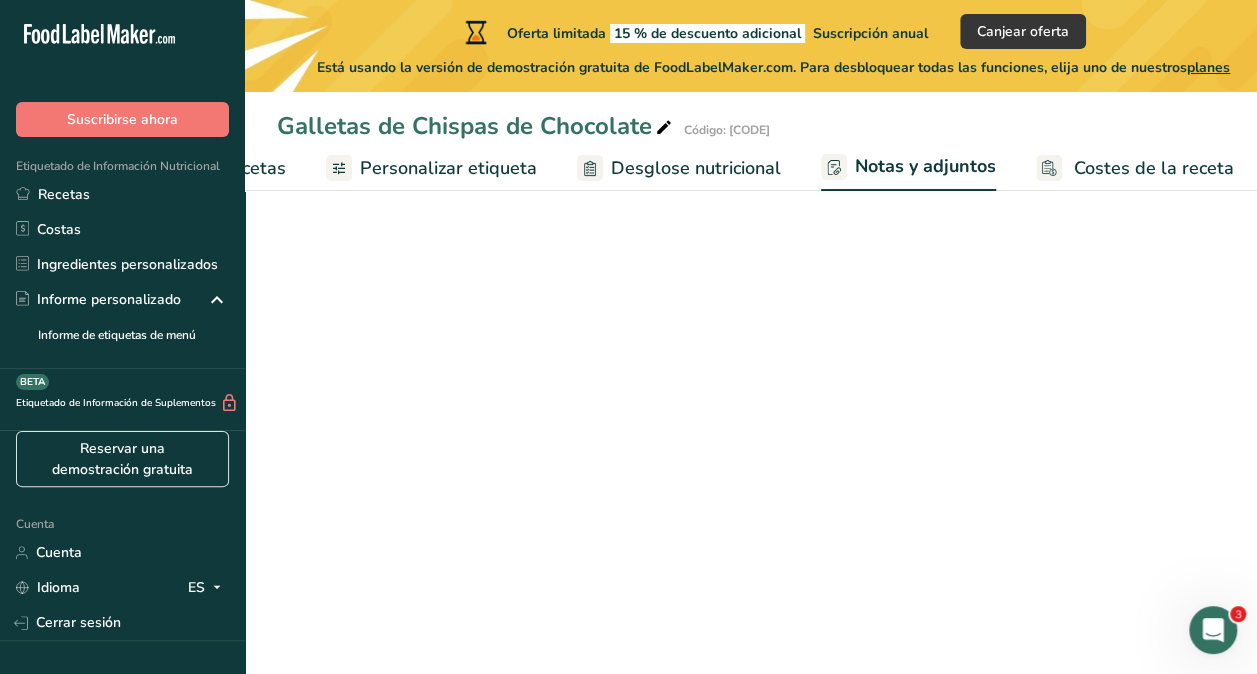 scroll, scrollTop: 0, scrollLeft: 486, axis: horizontal 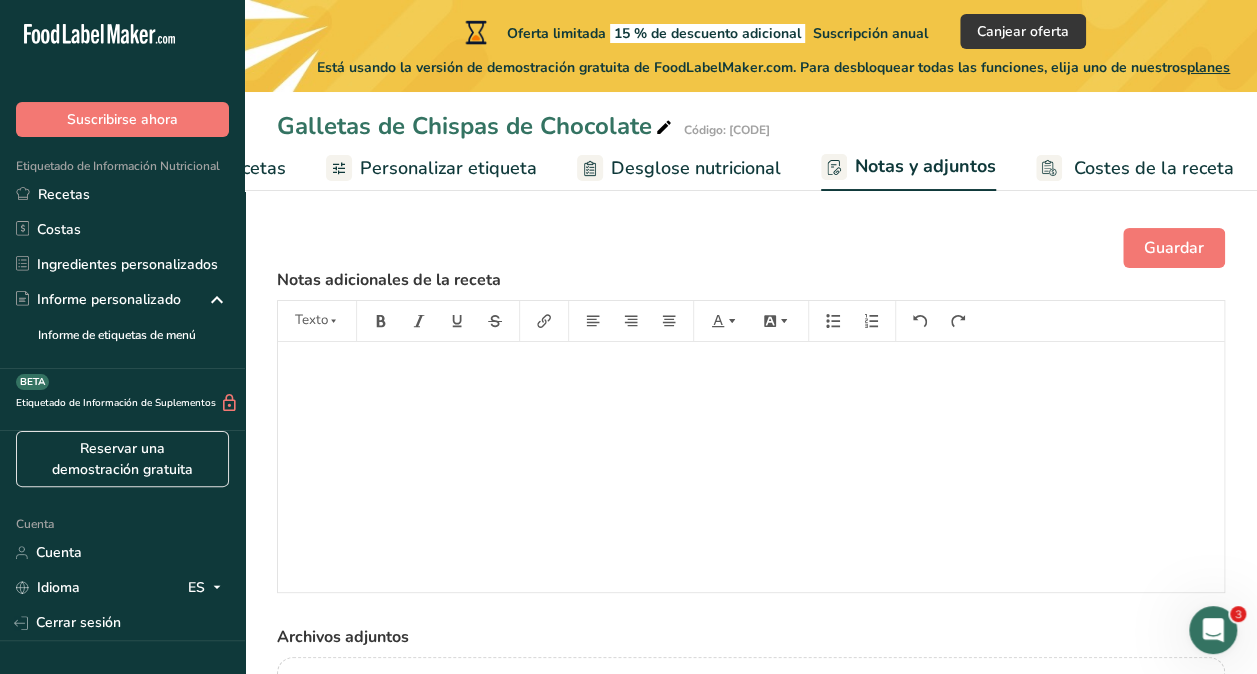 click on "Costes de la receta" at bounding box center [1154, 168] 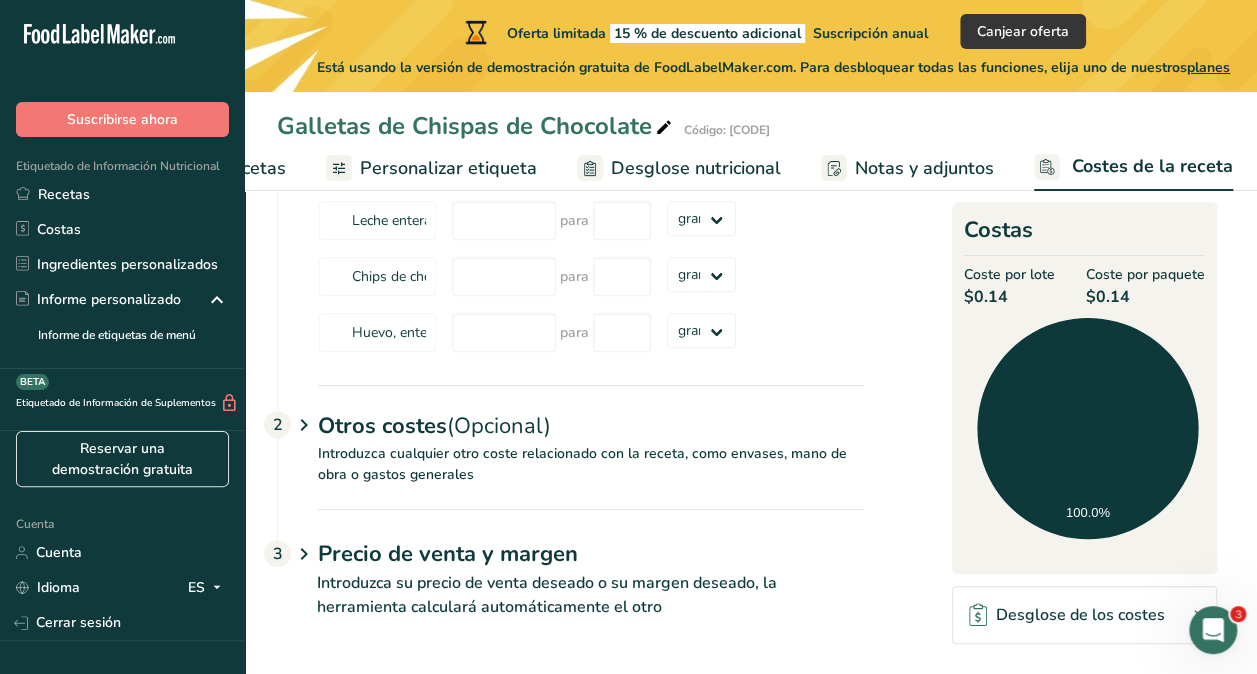scroll, scrollTop: 0, scrollLeft: 0, axis: both 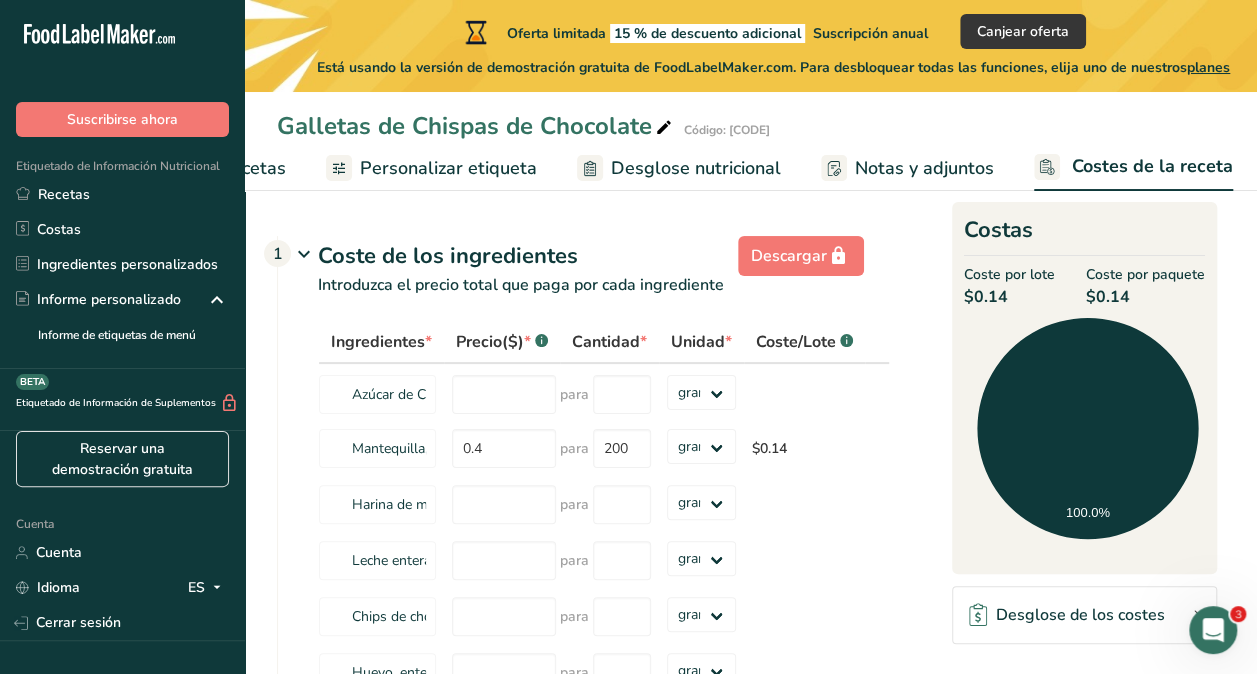 click on "Desglose nutricional" at bounding box center (679, 168) 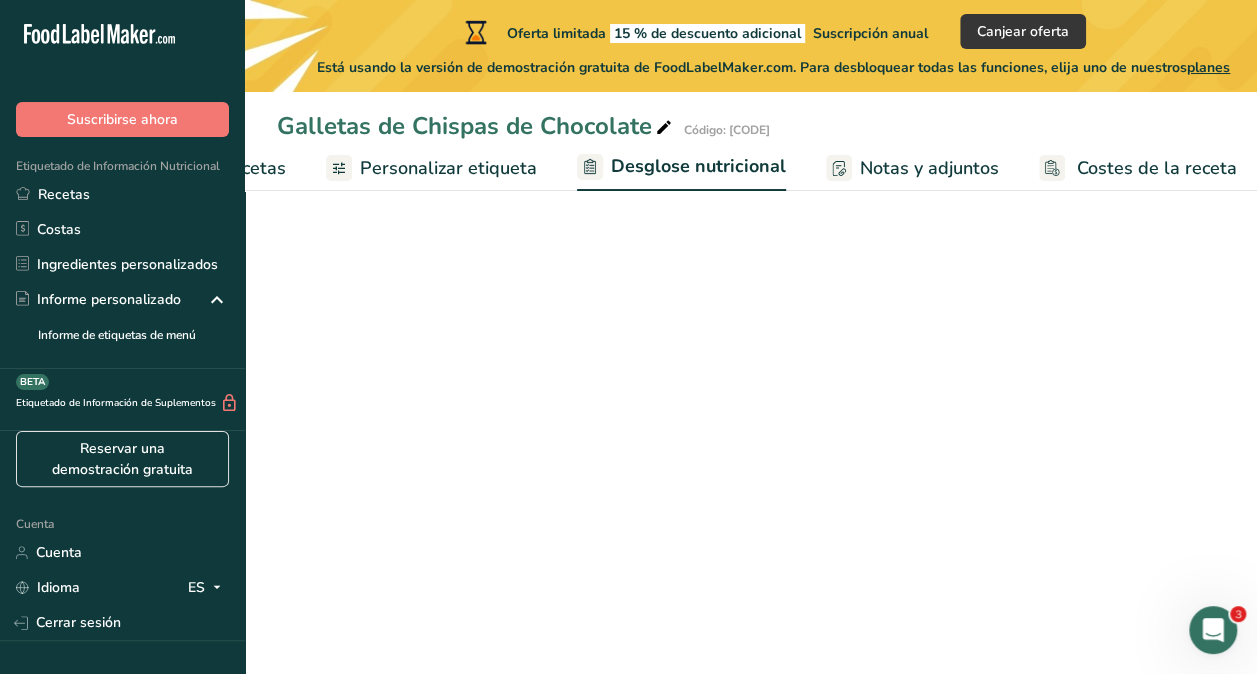 scroll, scrollTop: 0, scrollLeft: 486, axis: horizontal 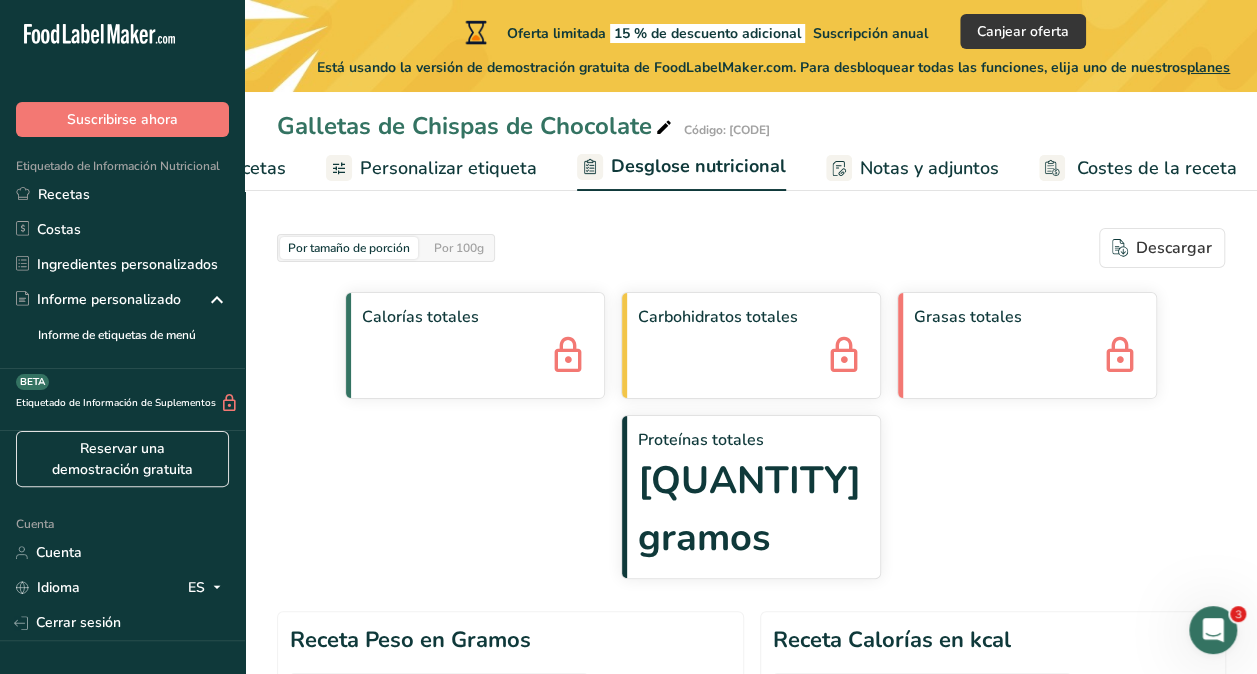 click on "Personalizar etiqueta" at bounding box center (448, 168) 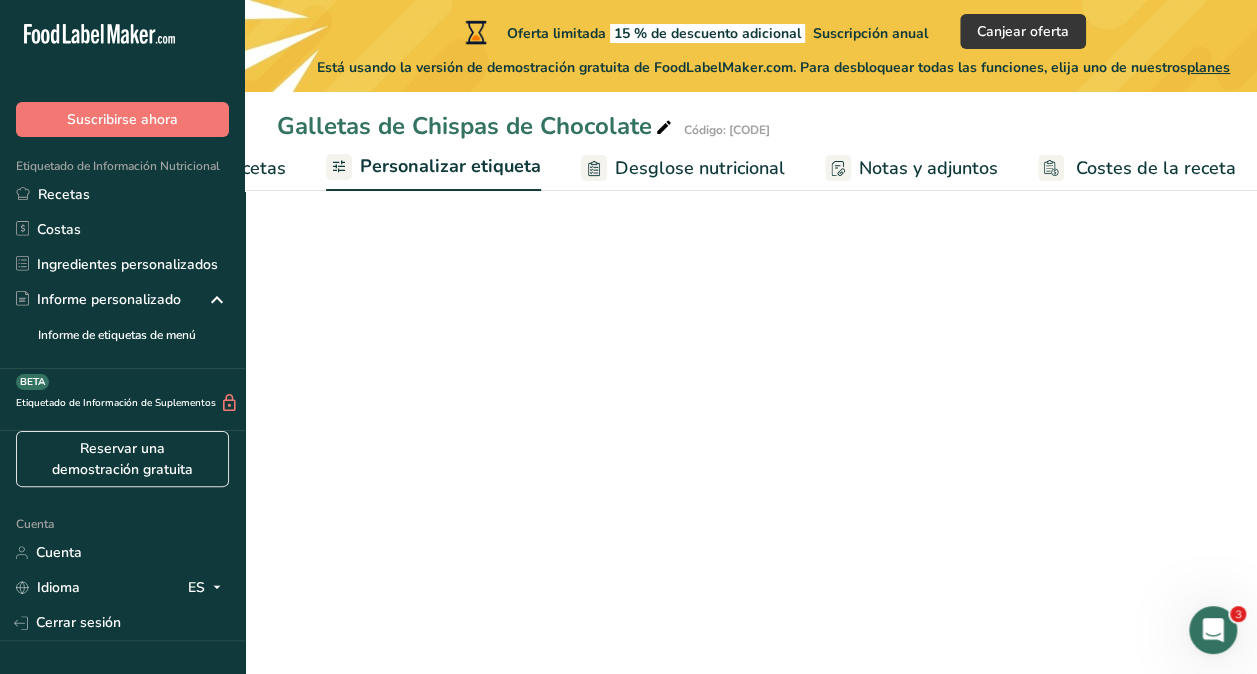 scroll, scrollTop: 0, scrollLeft: 487, axis: horizontal 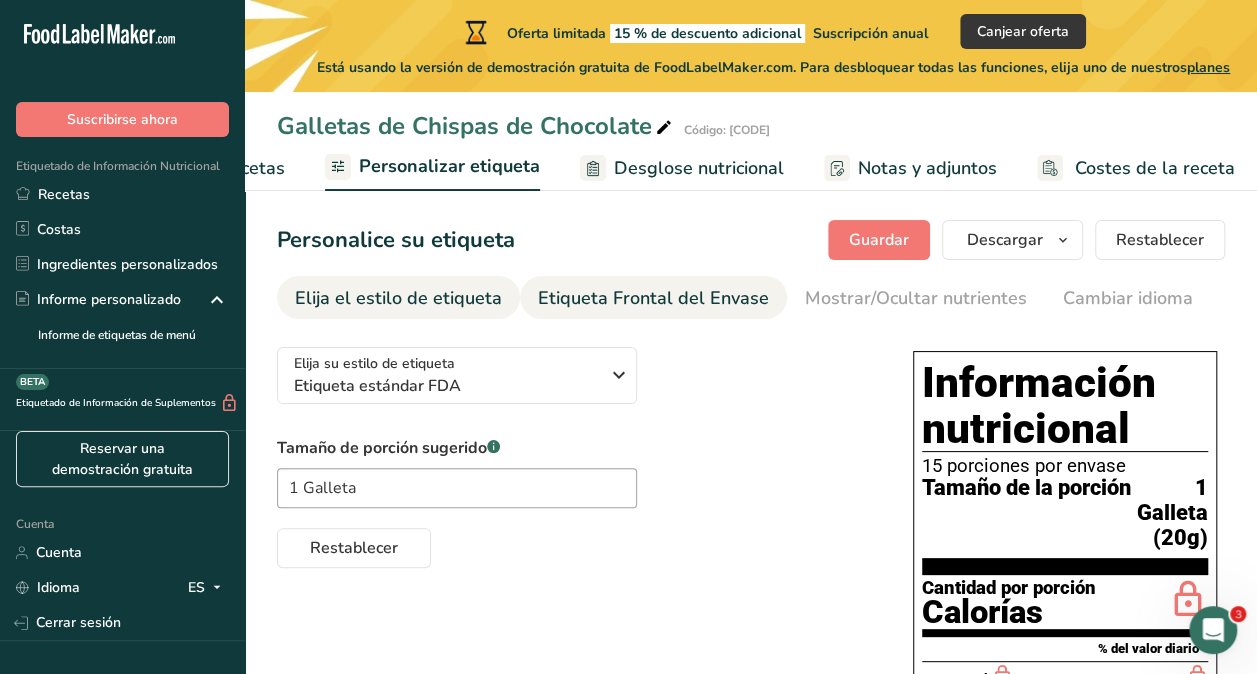 click on "Etiqueta Frontal del Envase" at bounding box center (653, 298) 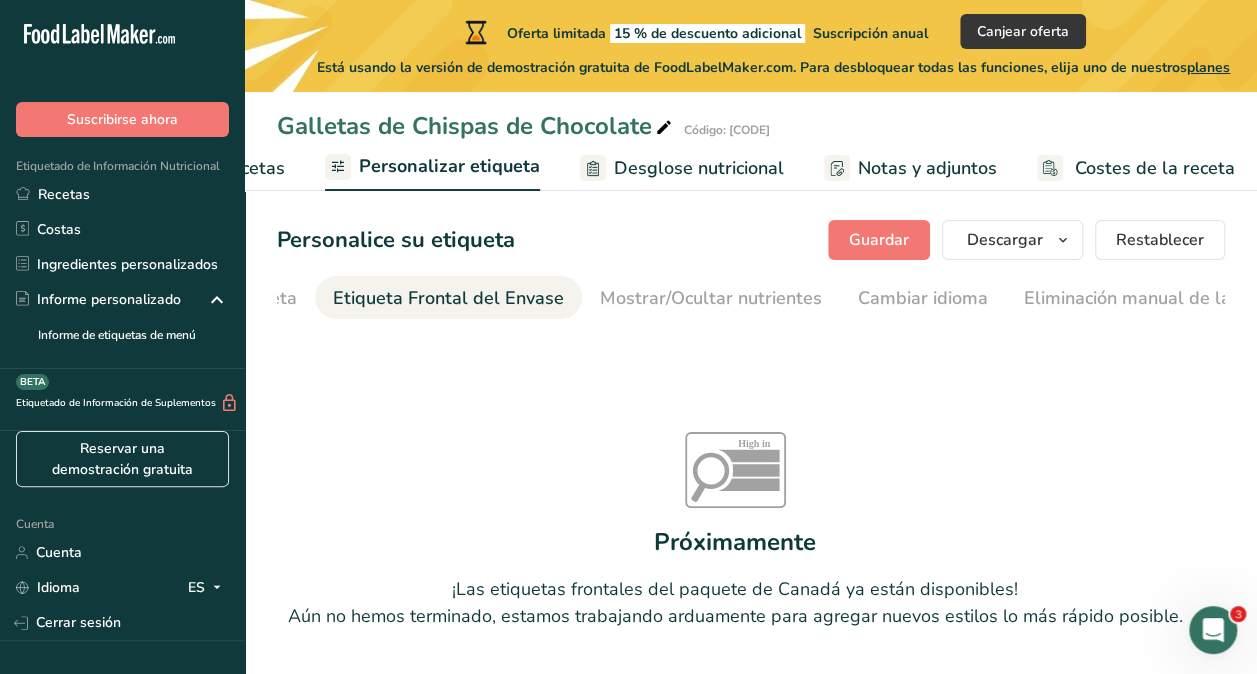 scroll, scrollTop: 0, scrollLeft: 238, axis: horizontal 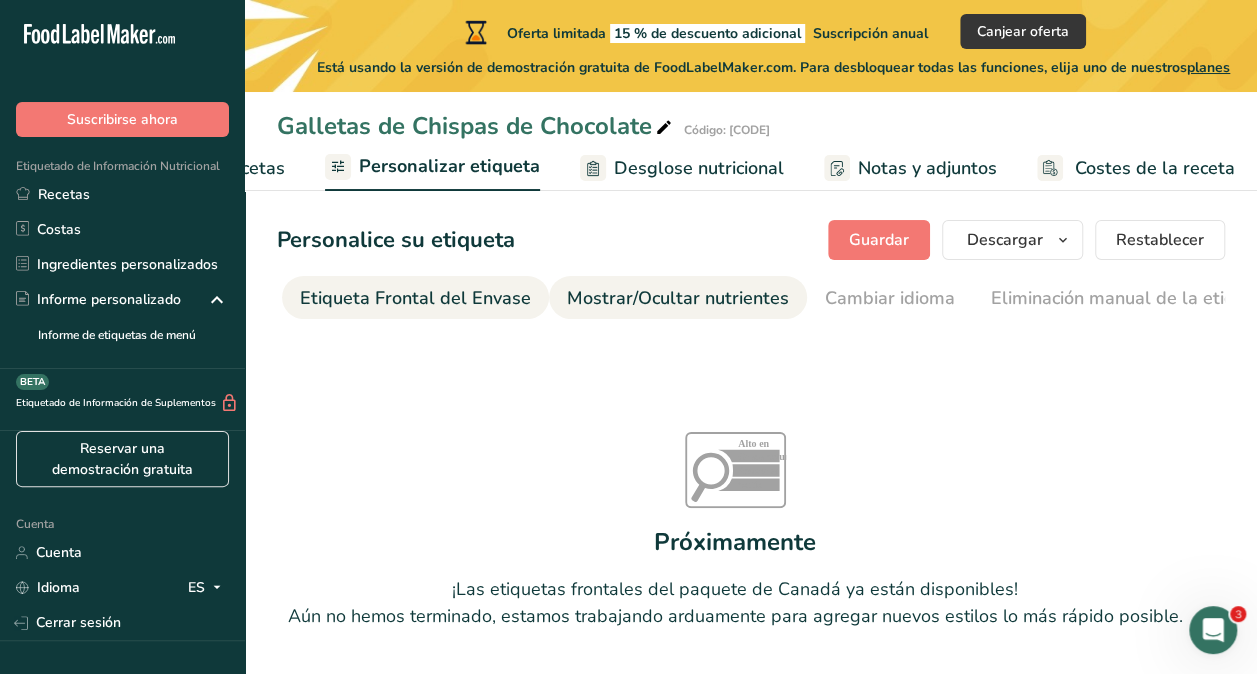 click on "Mostrar/Ocultar nutrientes" at bounding box center (678, 298) 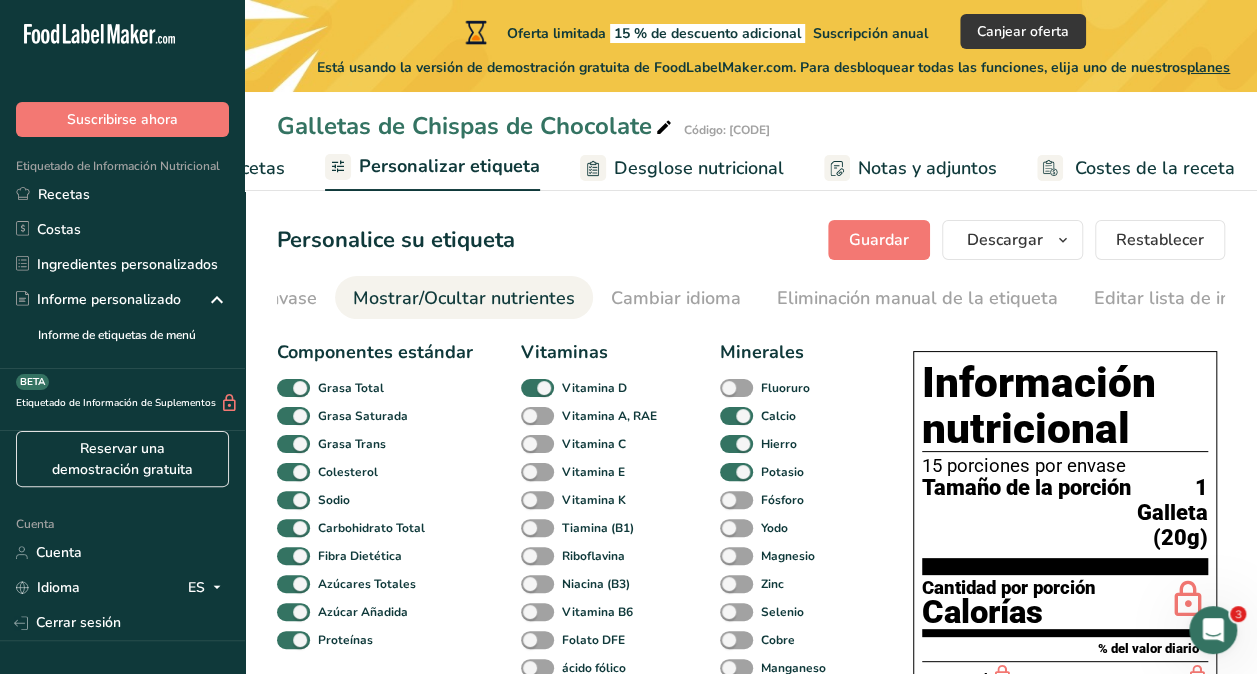 scroll, scrollTop: 0, scrollLeft: 499, axis: horizontal 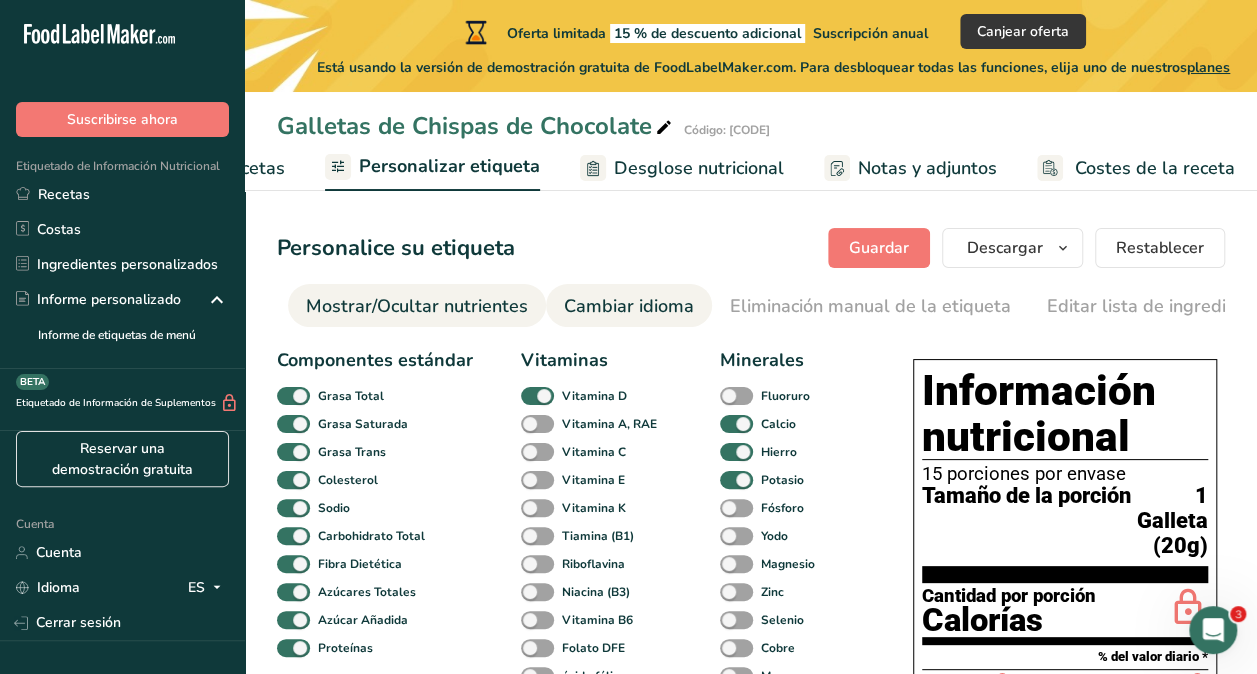 click on "Cambiar idioma" at bounding box center [629, 306] 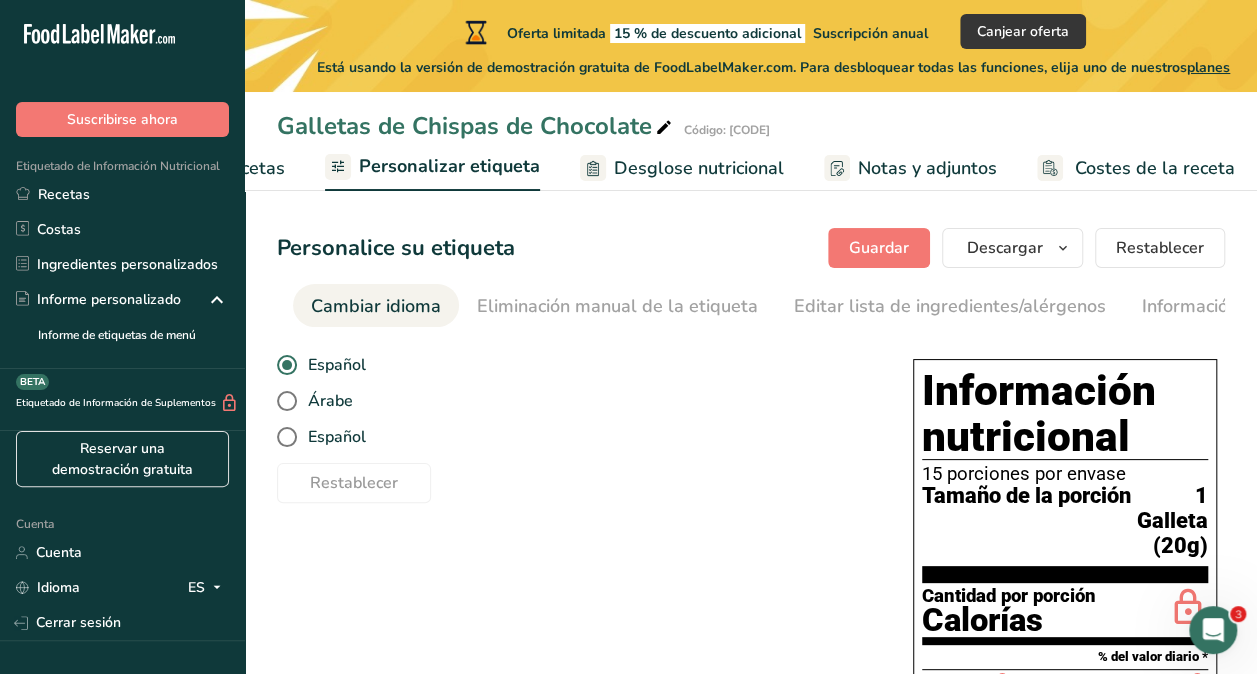 click on "Eliminación manual de la etiqueta" at bounding box center [617, 306] 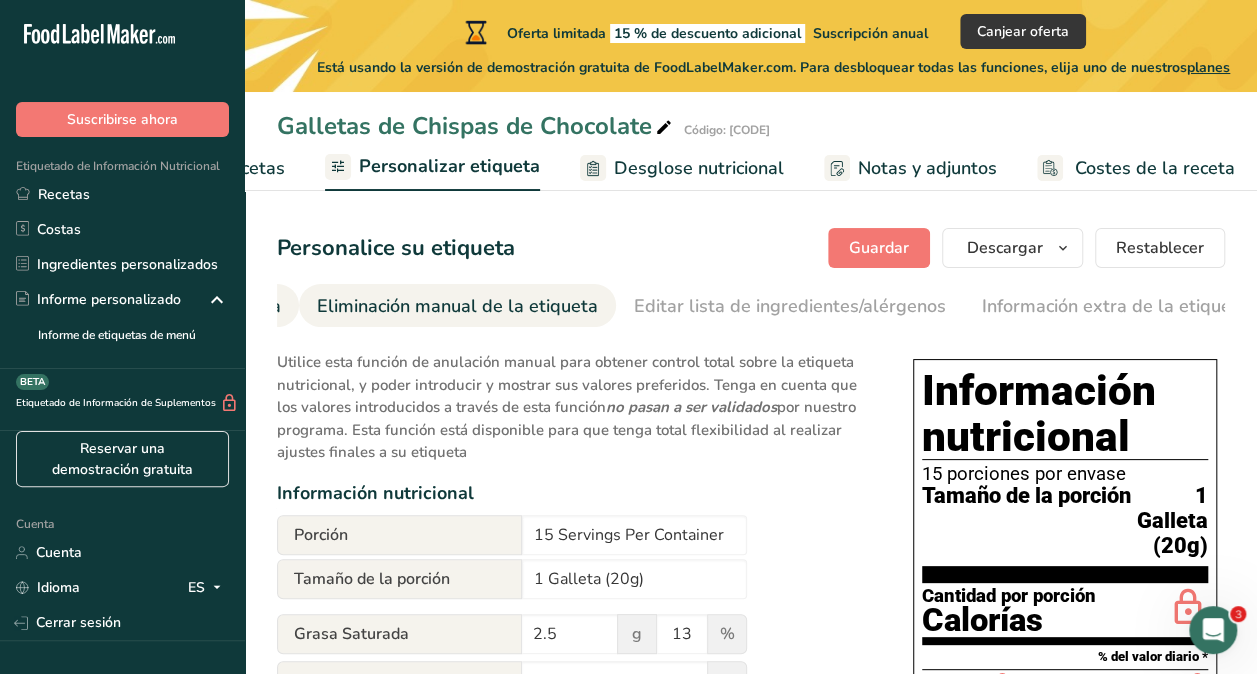 scroll, scrollTop: 0, scrollLeft: 916, axis: horizontal 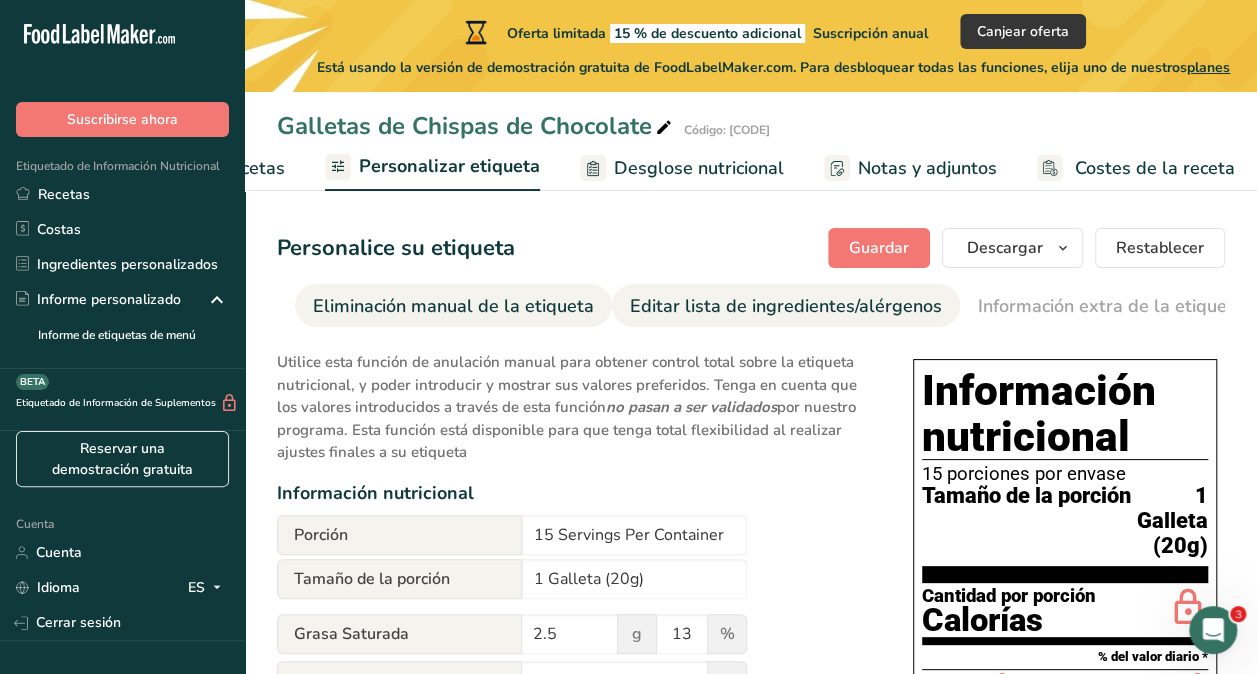 click on "Editar lista de ingredientes/alérgenos" at bounding box center (786, 306) 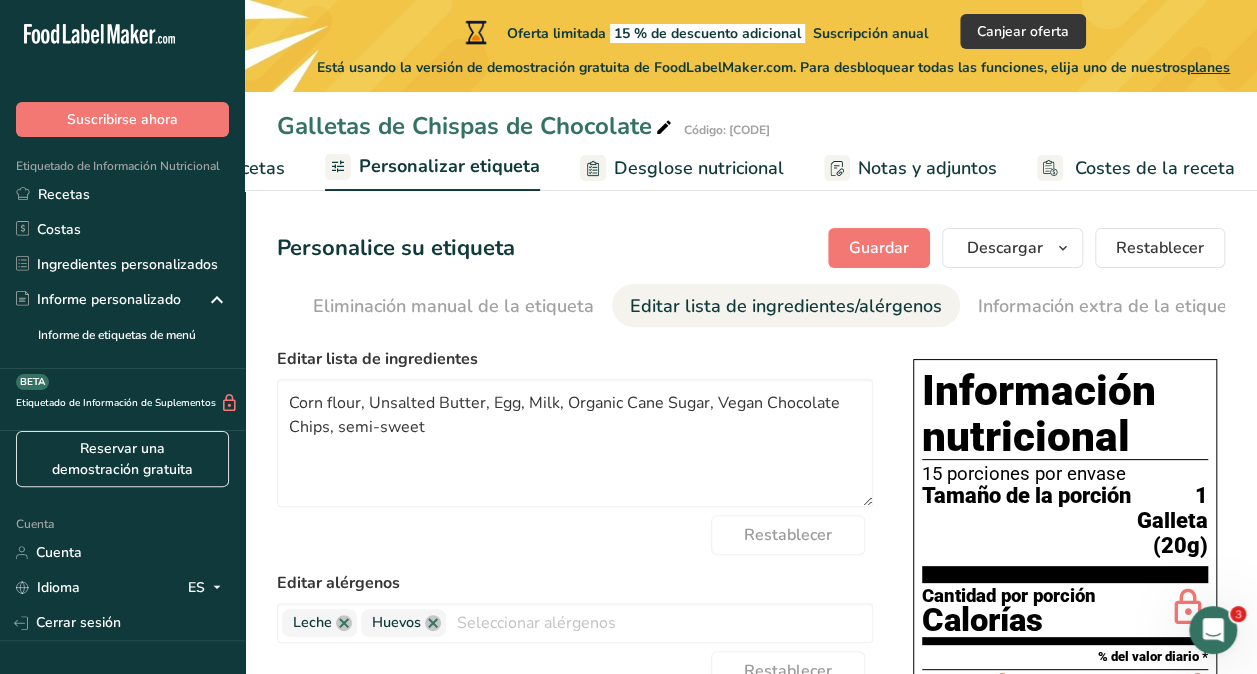 scroll, scrollTop: 0, scrollLeft: 918, axis: horizontal 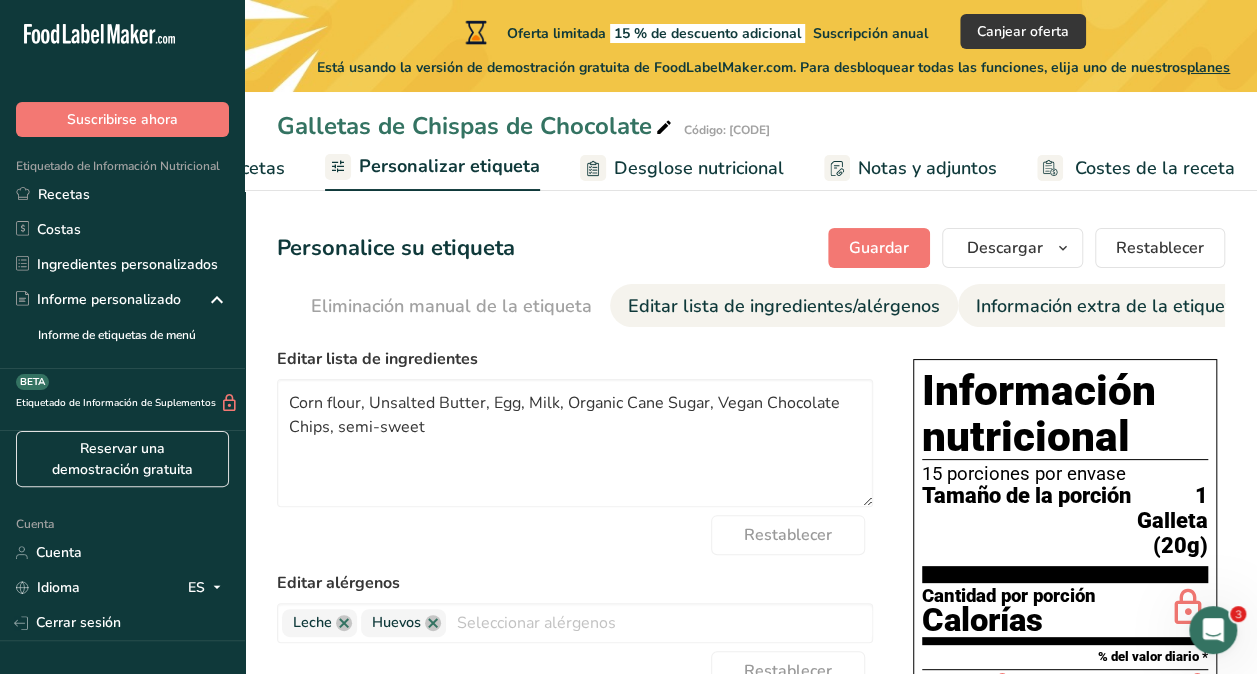 click on "Información extra de la etiqueta" at bounding box center [1109, 306] 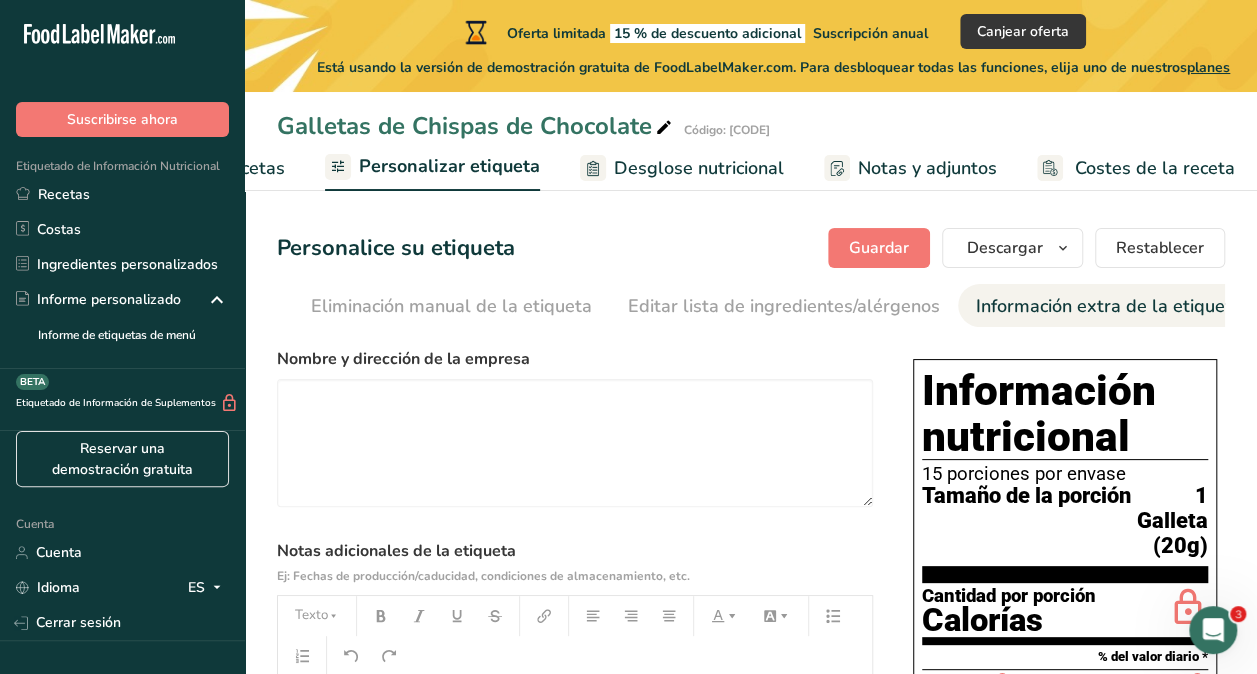 drag, startPoint x: 1052, startPoint y: 326, endPoint x: 808, endPoint y: 380, distance: 249.90398 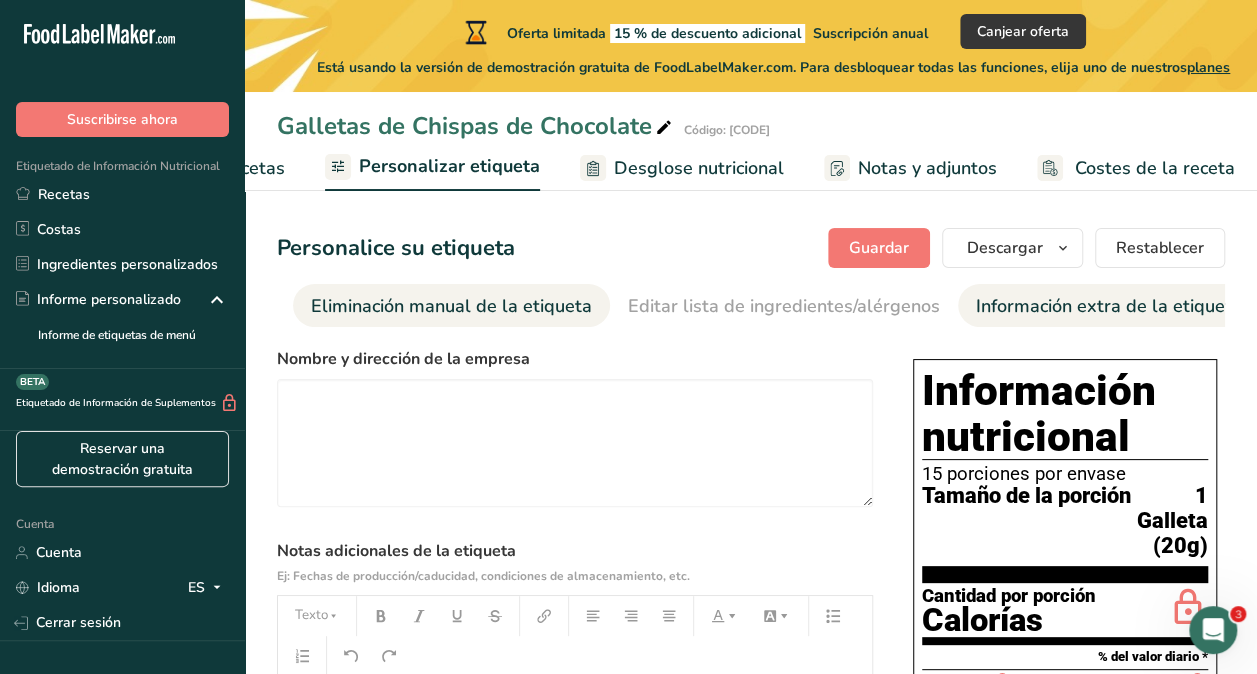 click on "Eliminación manual de la etiqueta" at bounding box center [451, 306] 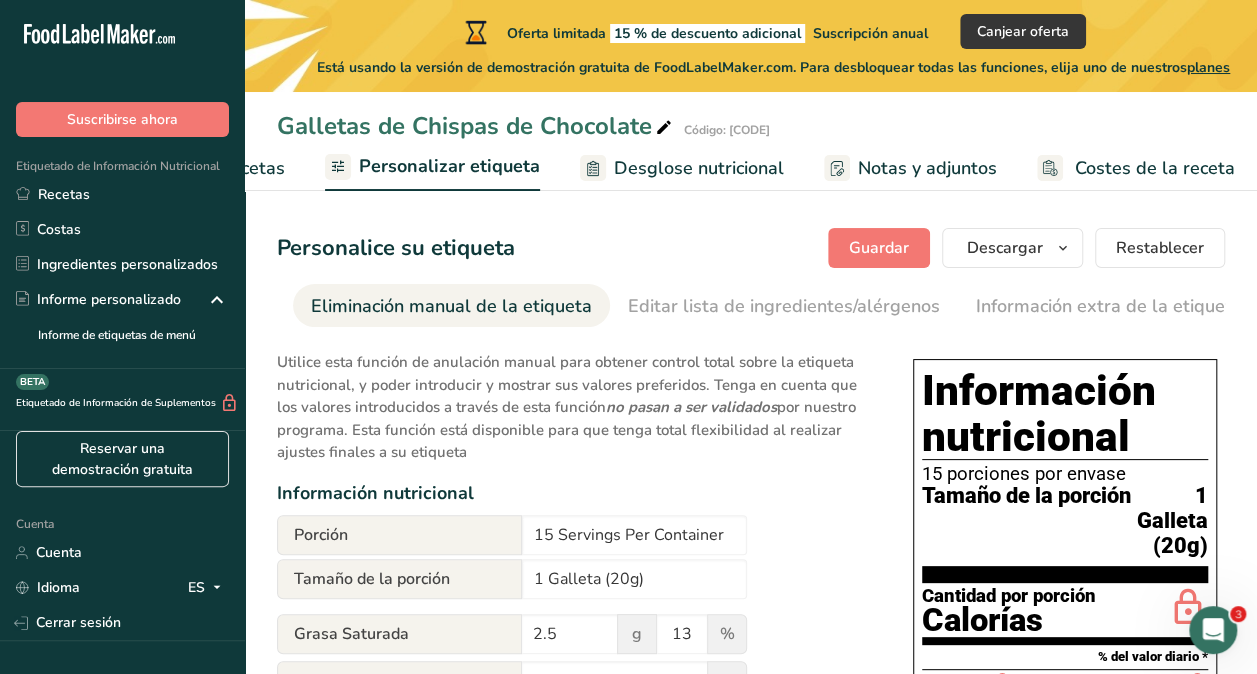 scroll, scrollTop: 0, scrollLeft: 916, axis: horizontal 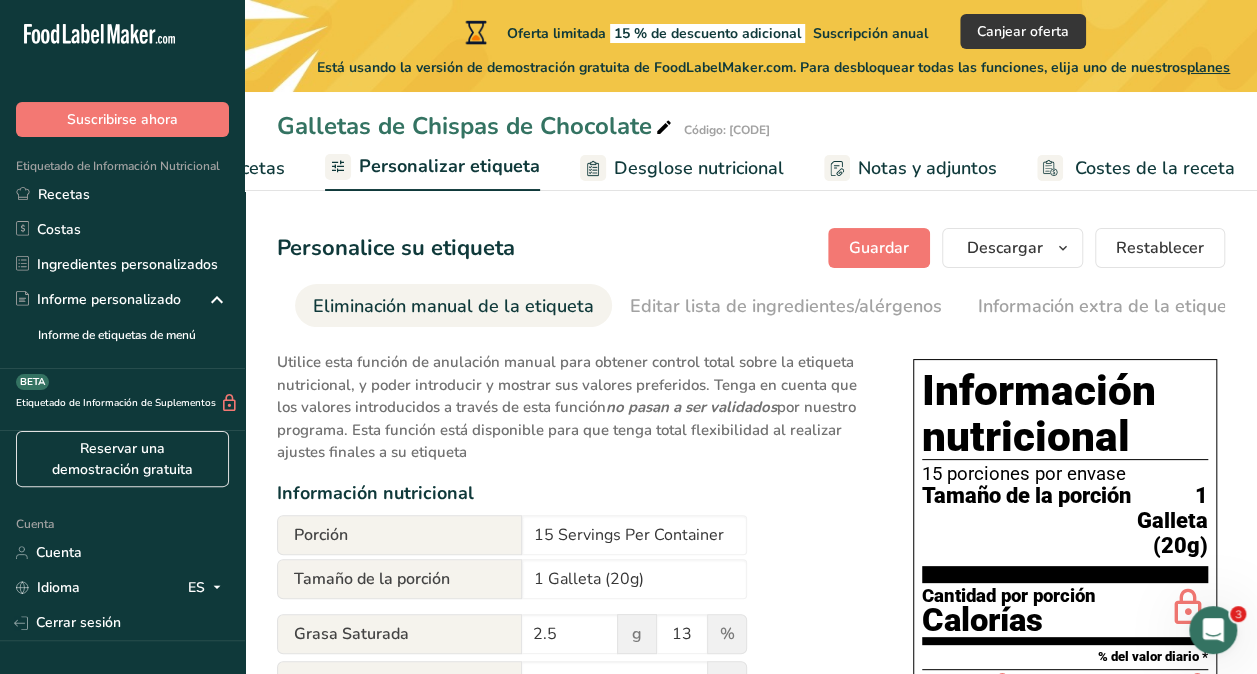 click on "Eliminación manual de la etiqueta" at bounding box center [453, 306] 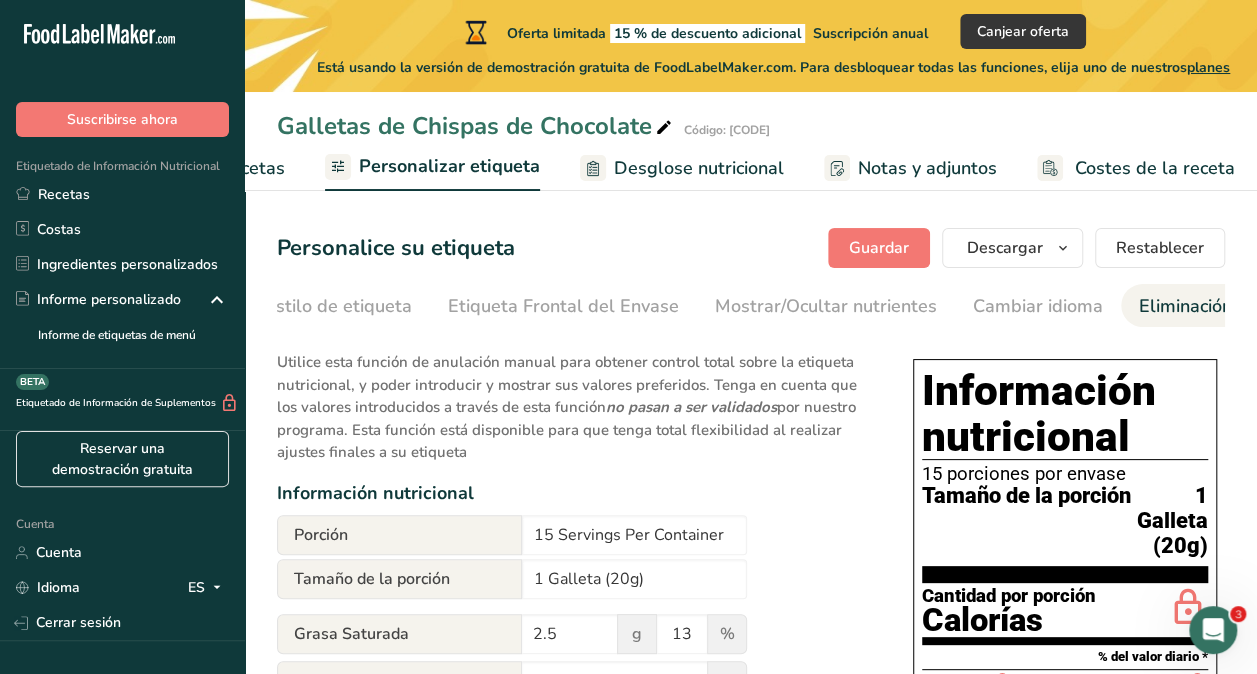 scroll, scrollTop: 0, scrollLeft: 0, axis: both 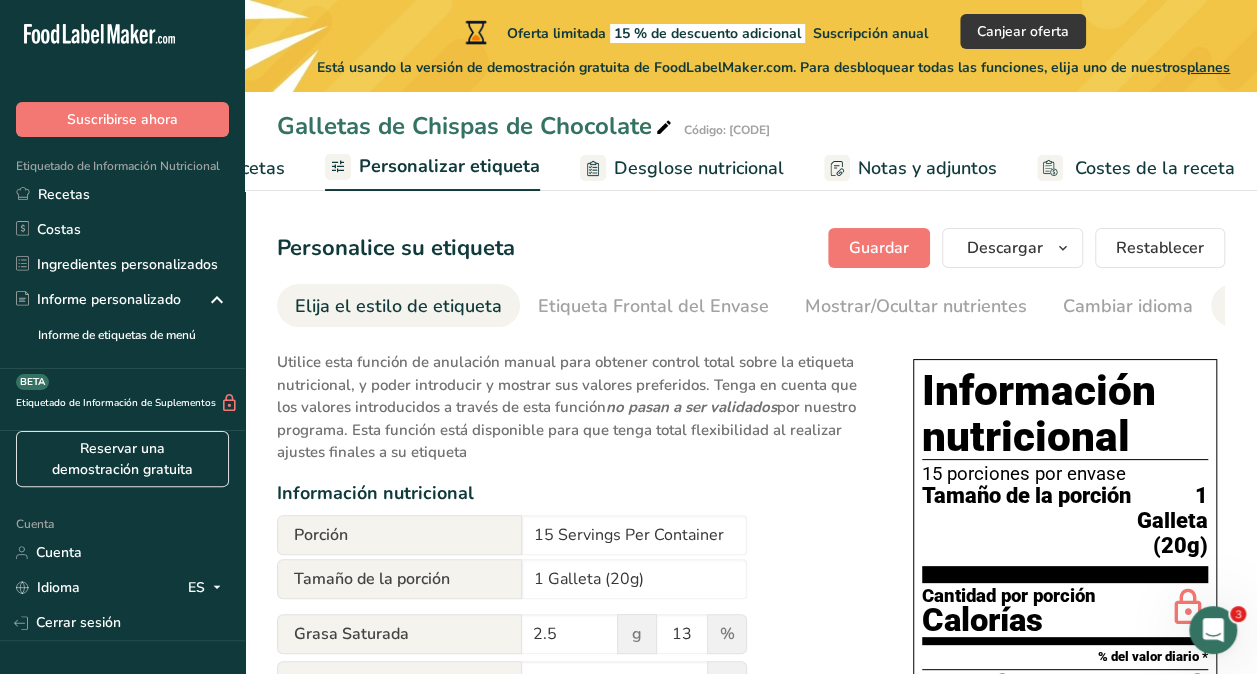 click on "Elija el estilo de etiqueta" at bounding box center [398, 306] 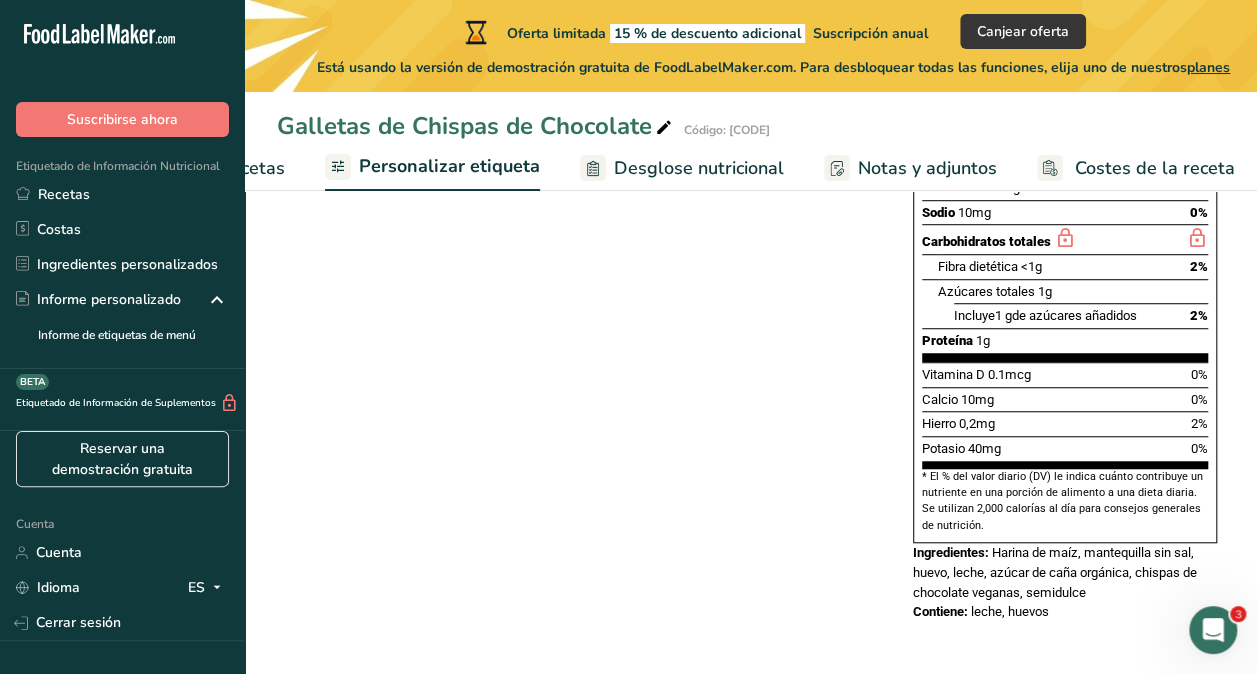scroll, scrollTop: 0, scrollLeft: 0, axis: both 